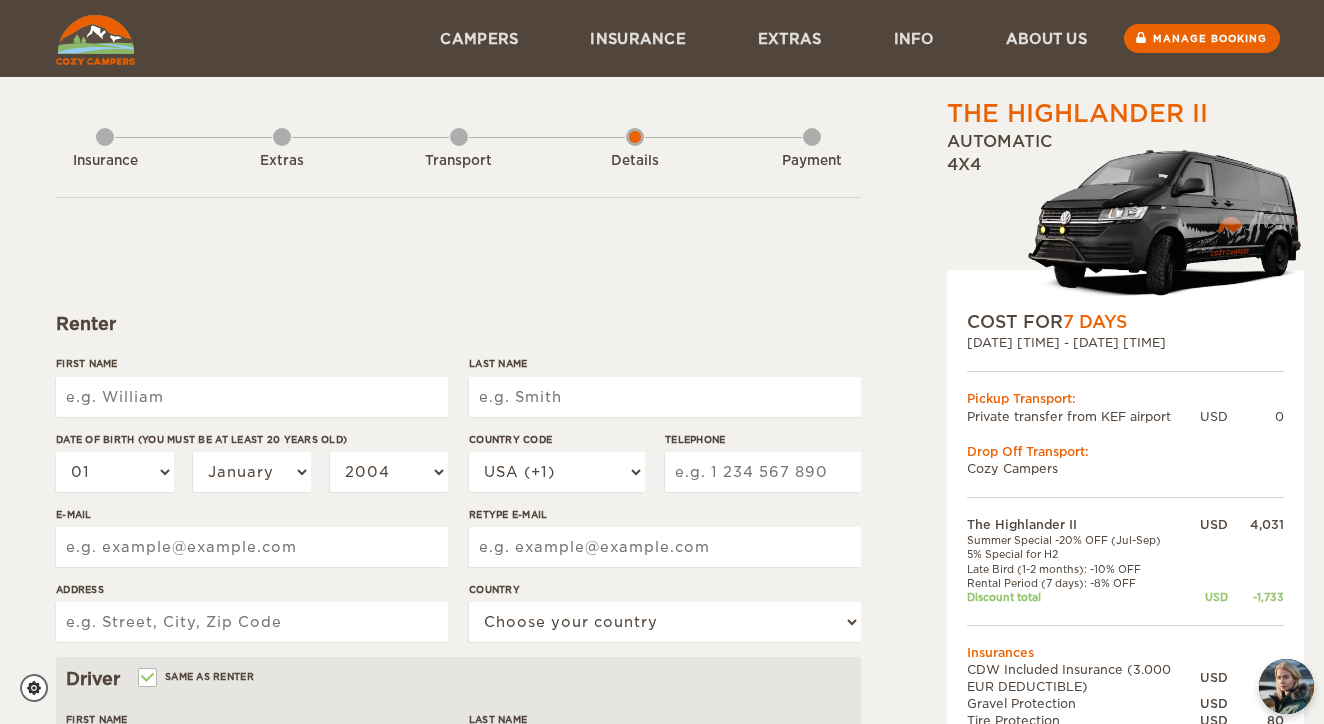 scroll, scrollTop: 0, scrollLeft: 0, axis: both 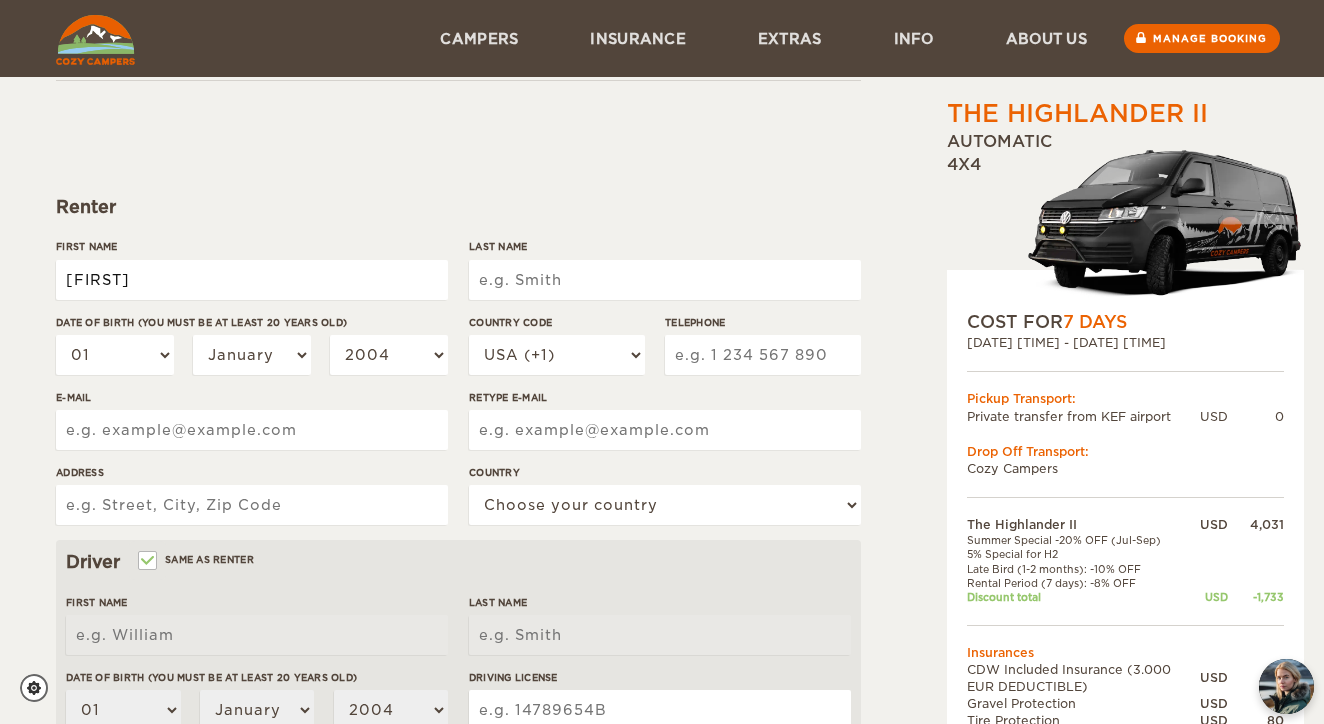 type on "[FIRST]" 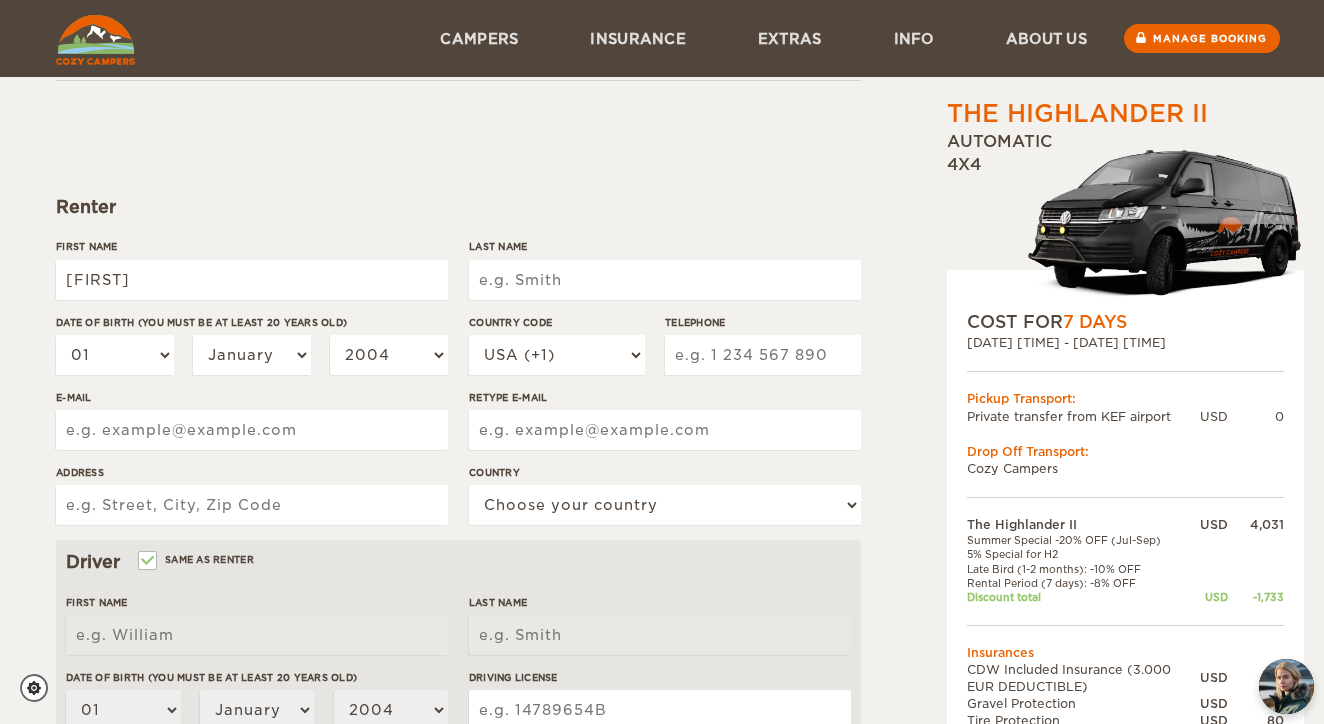 type on "[FIRST]" 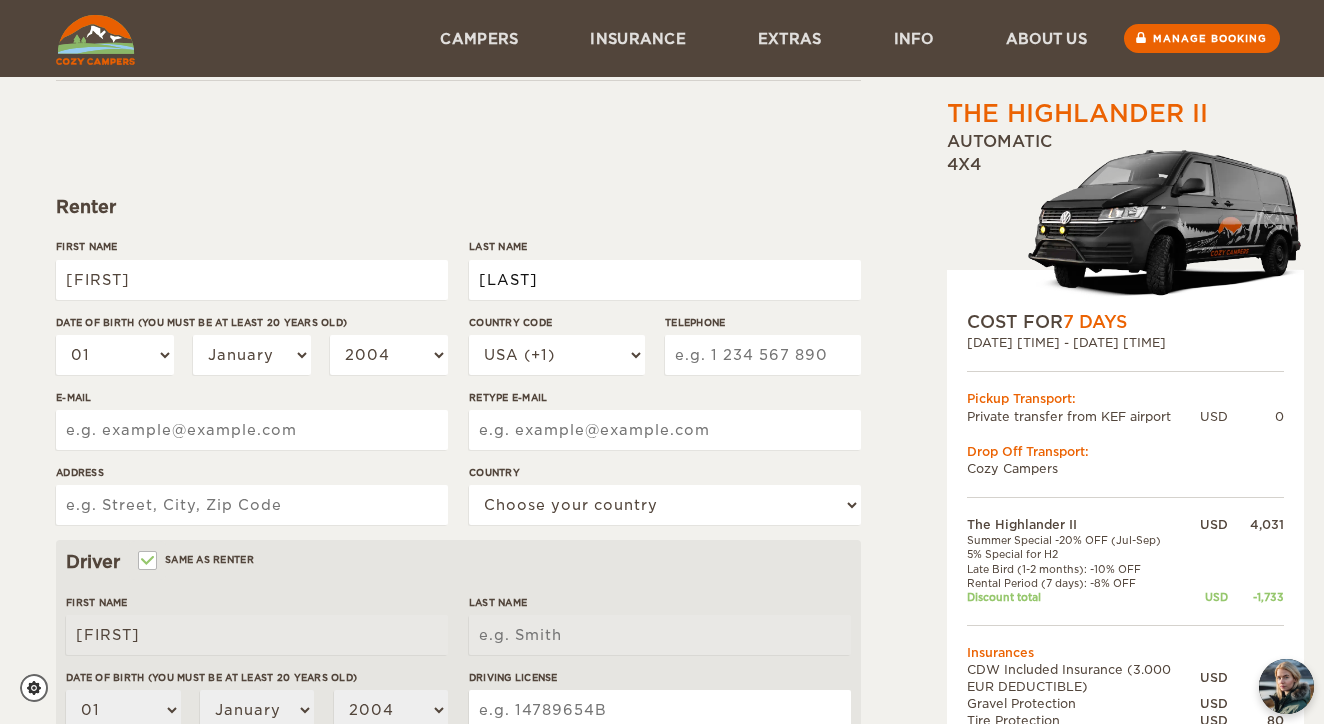 type on "Selby" 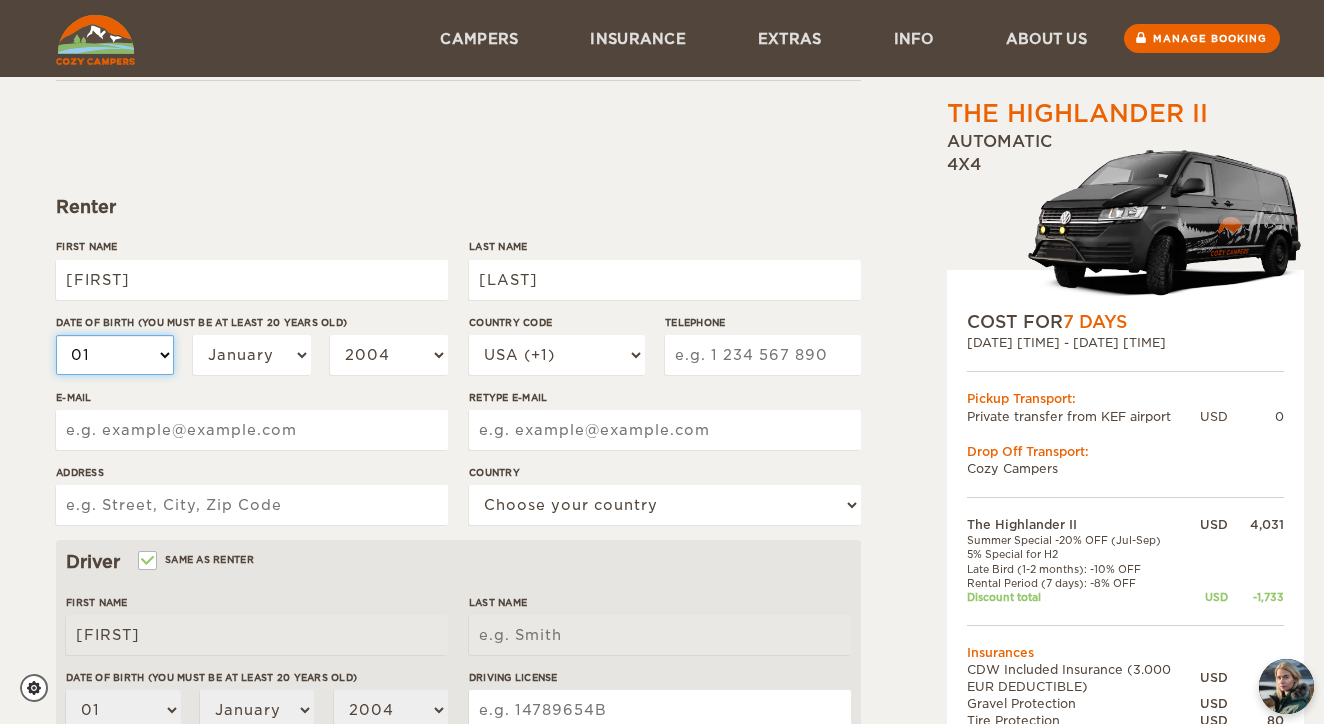 type on "Selby" 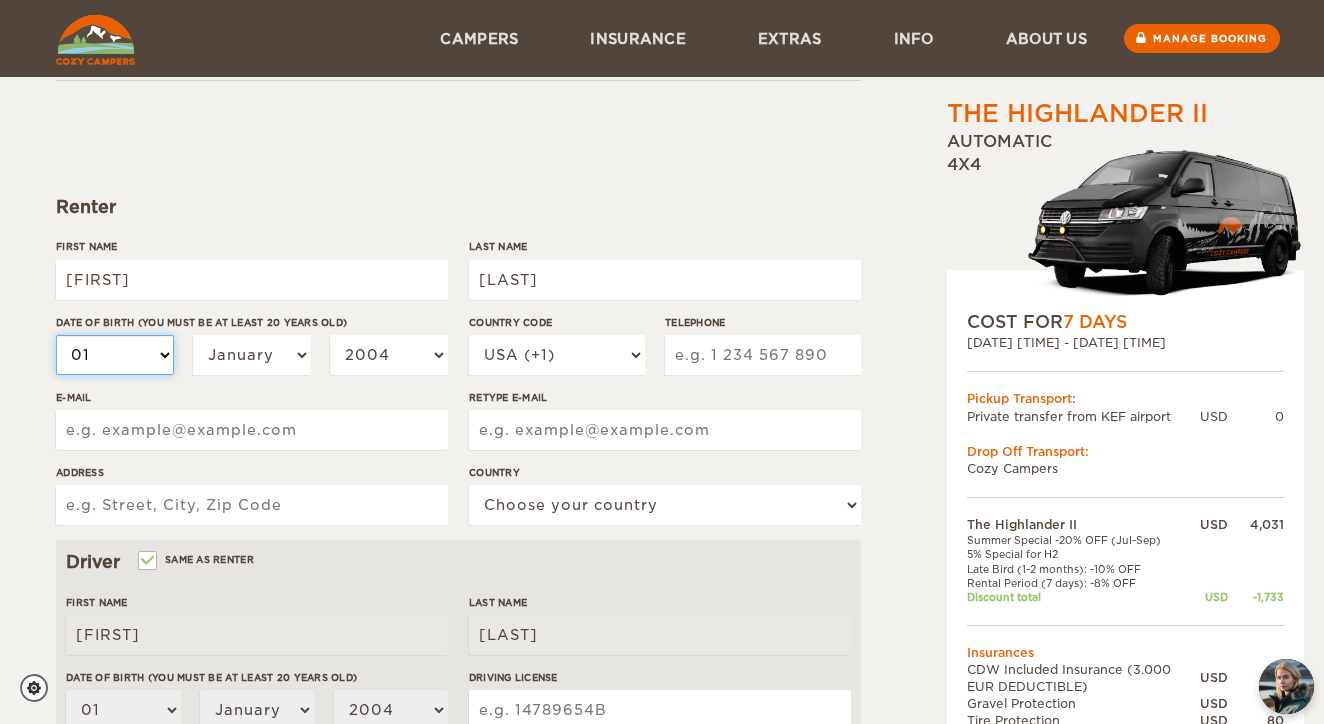 click on "01
02
03
04
05
06
07
08
09
10
11
12
13
14
15
16
17
18
19
20
21
22
23
24
25
26
27
28
29
30
31" at bounding box center [115, 355] 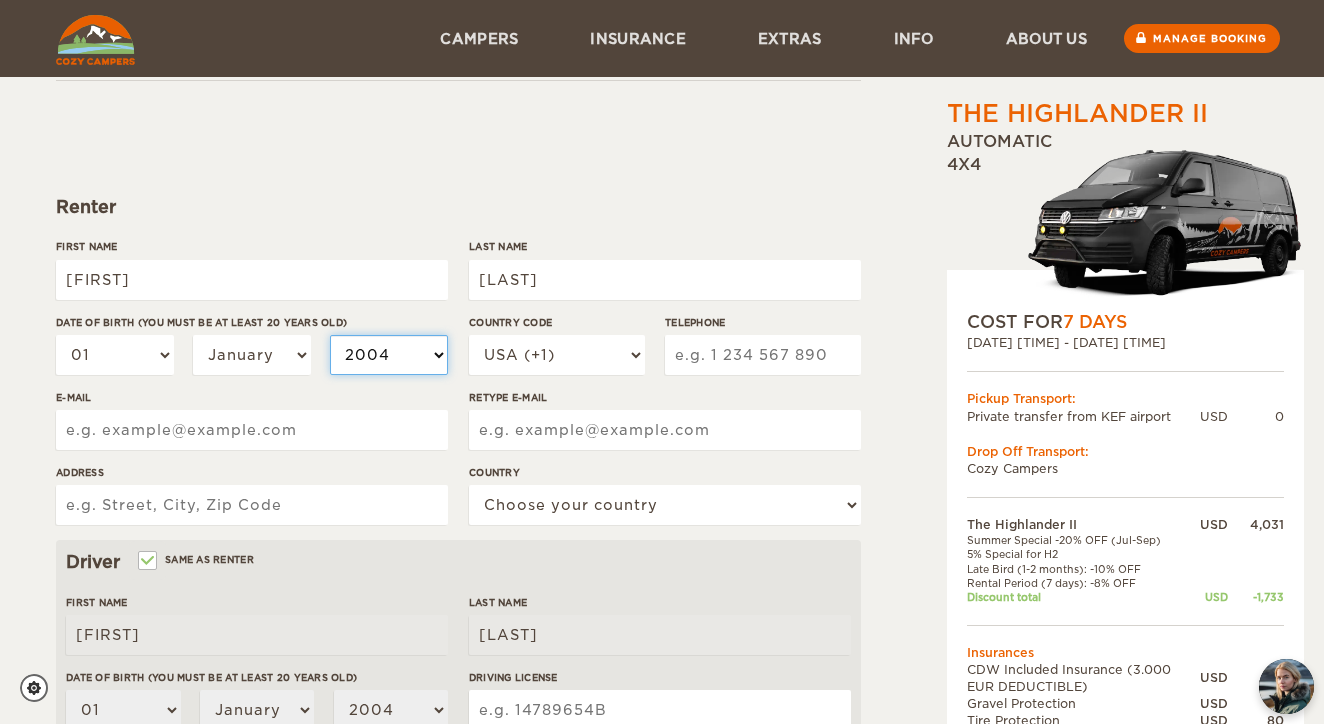 select on "2001" 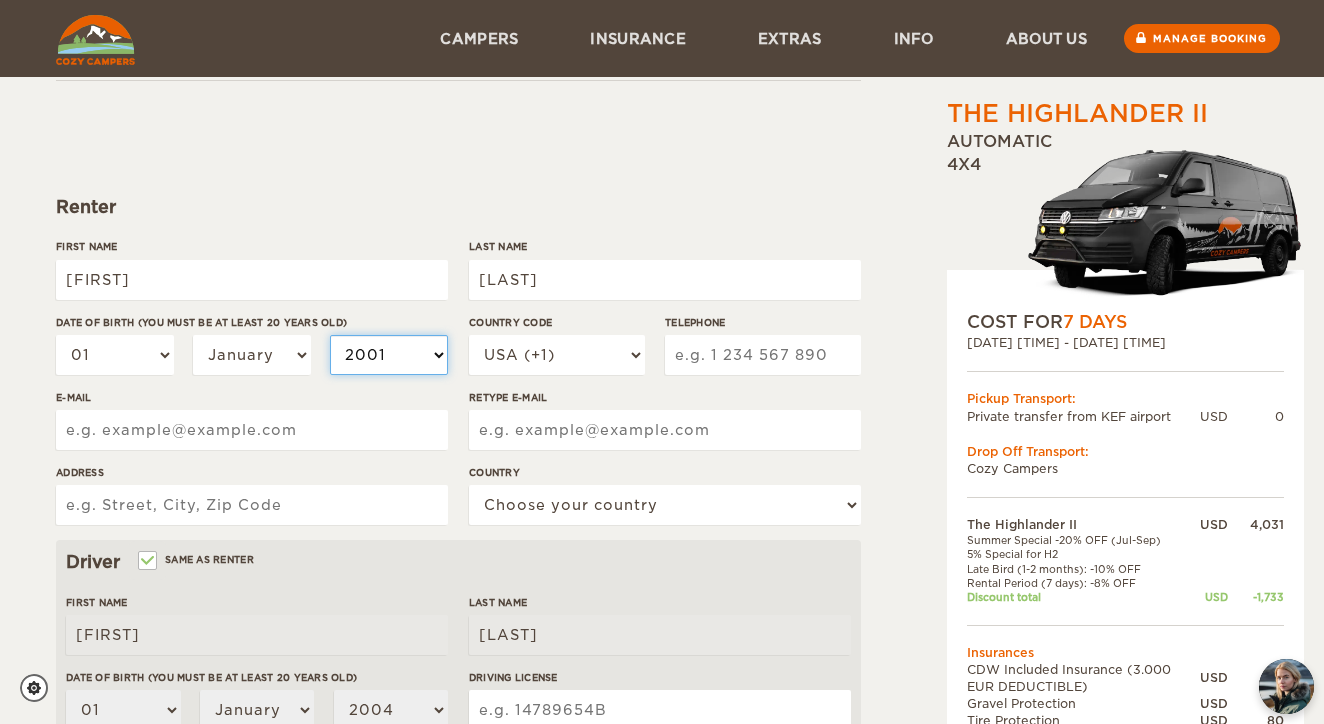 select on "2001" 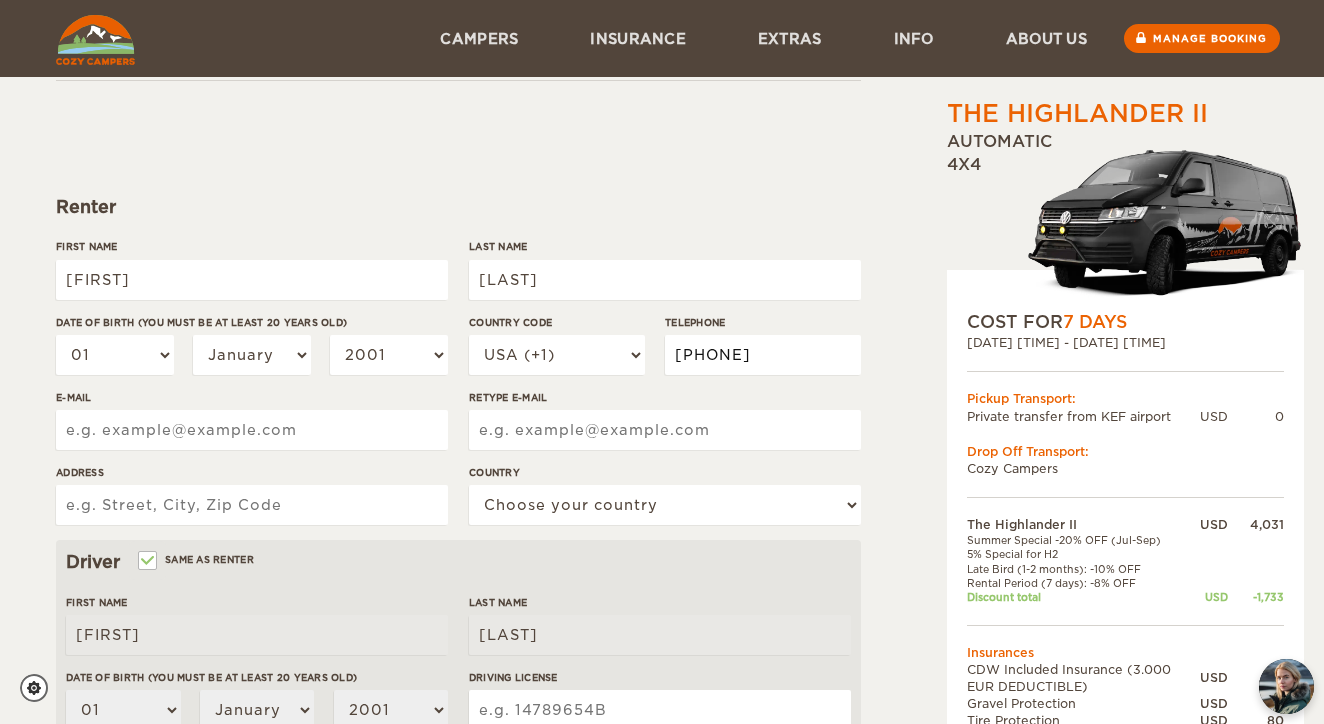type on "8652283765" 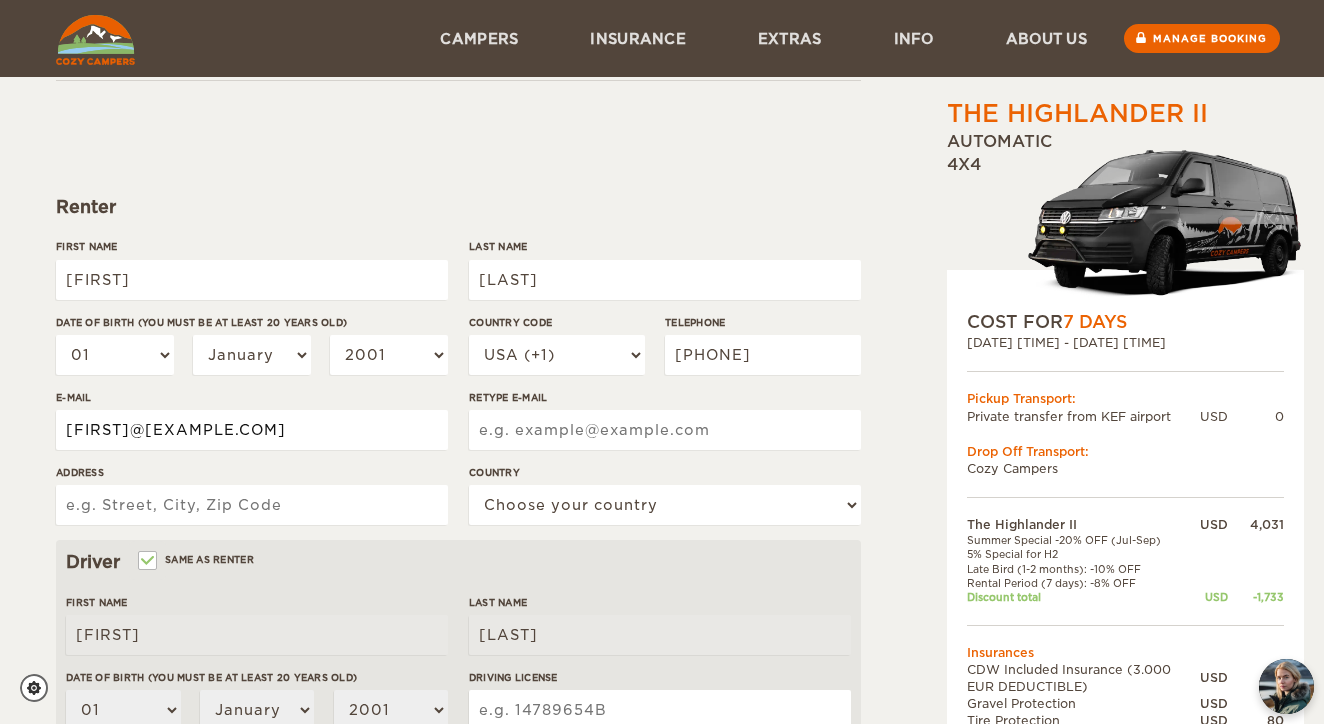 type on "pheobemselby@gmail.com" 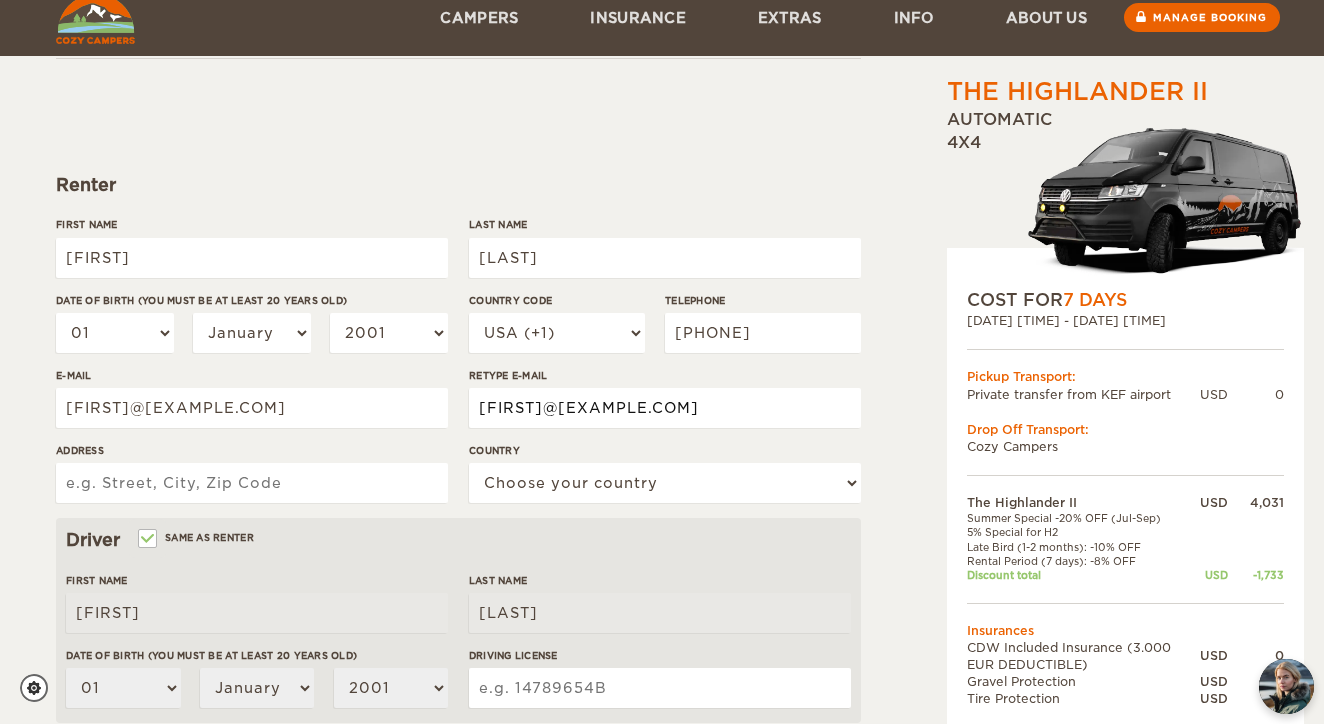 scroll, scrollTop: 143, scrollLeft: 0, axis: vertical 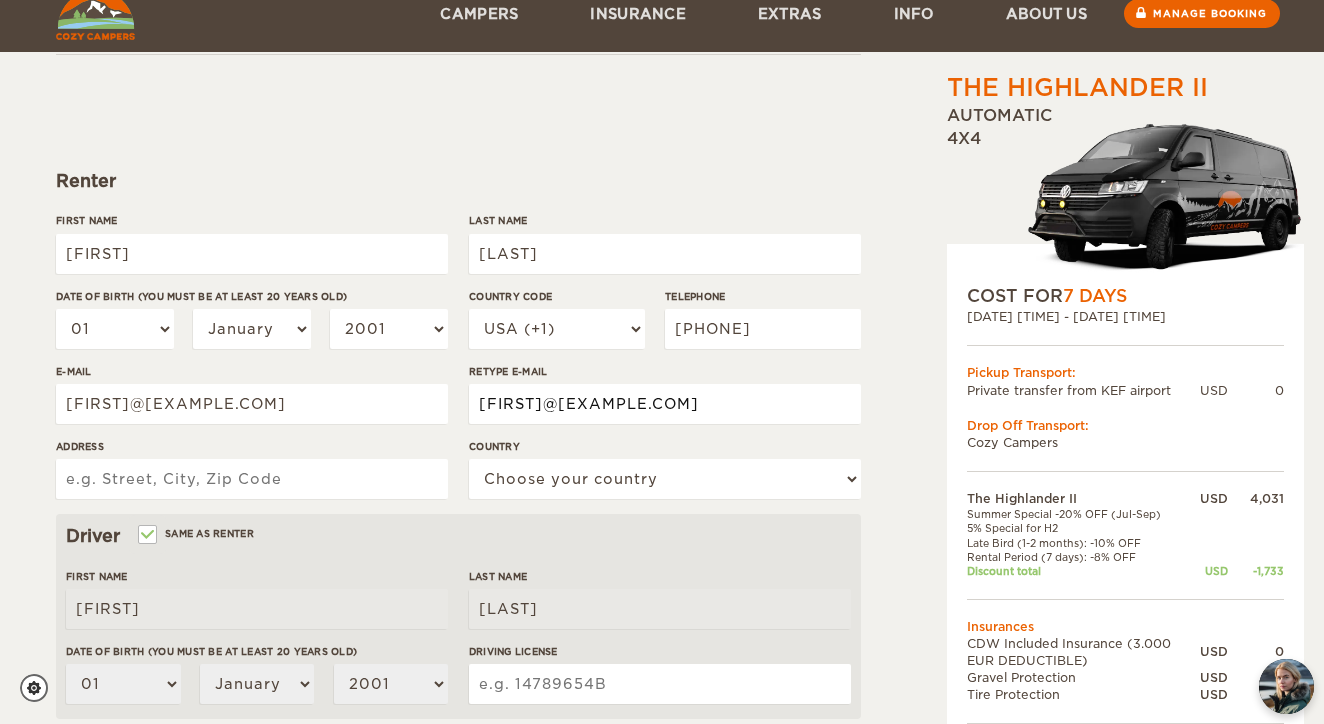 type on "pheobemselby@gmail.com" 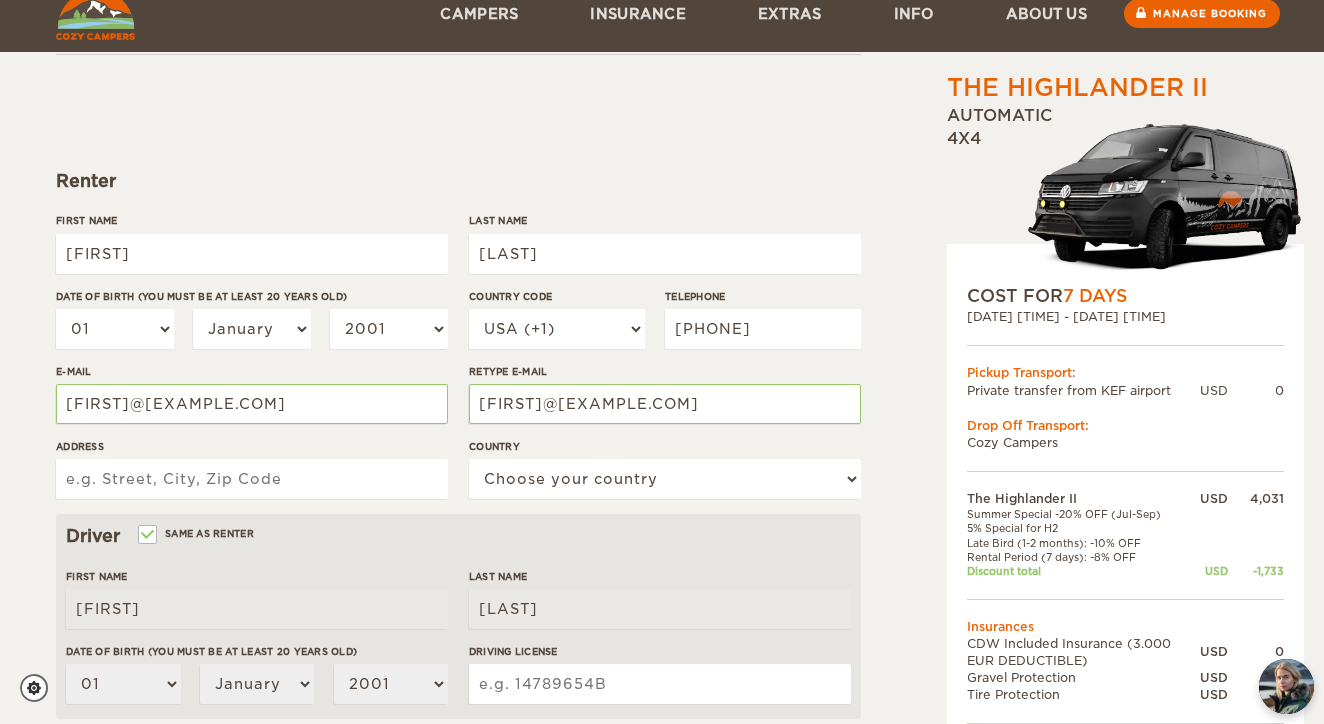 type on "180 Lake Pkwy" 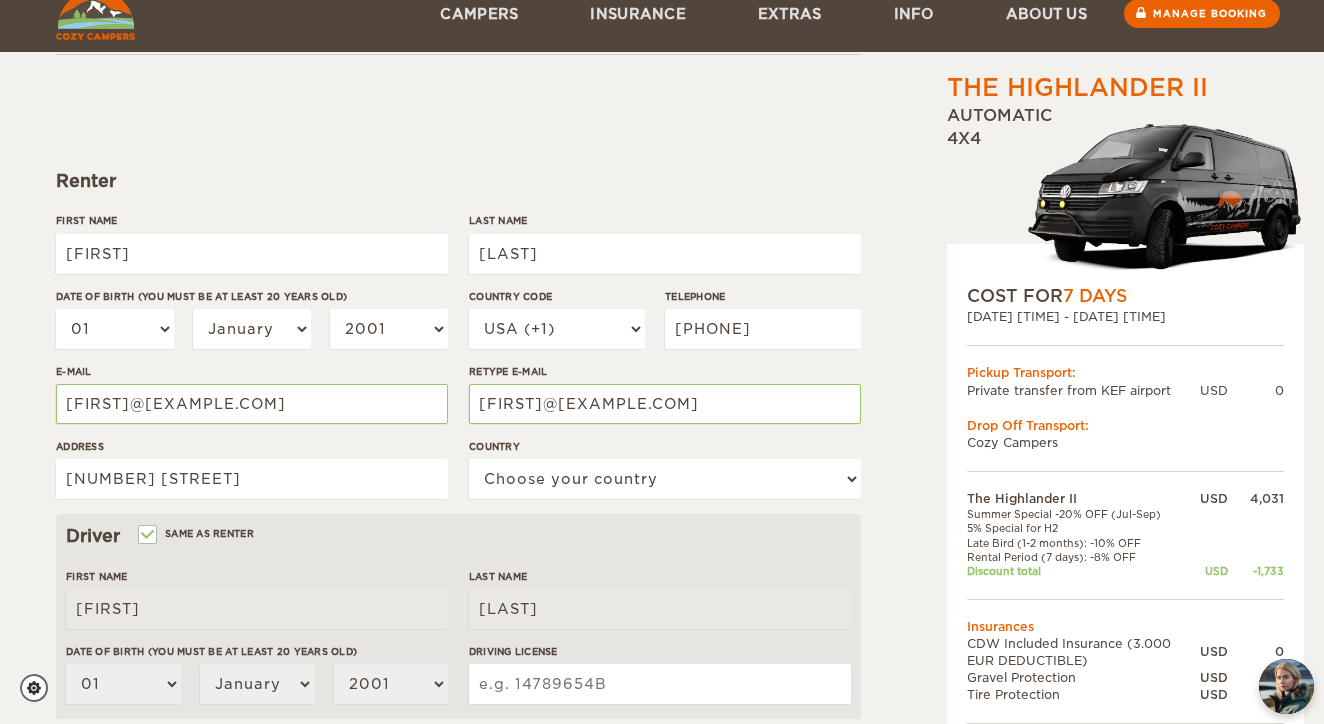 select on "222" 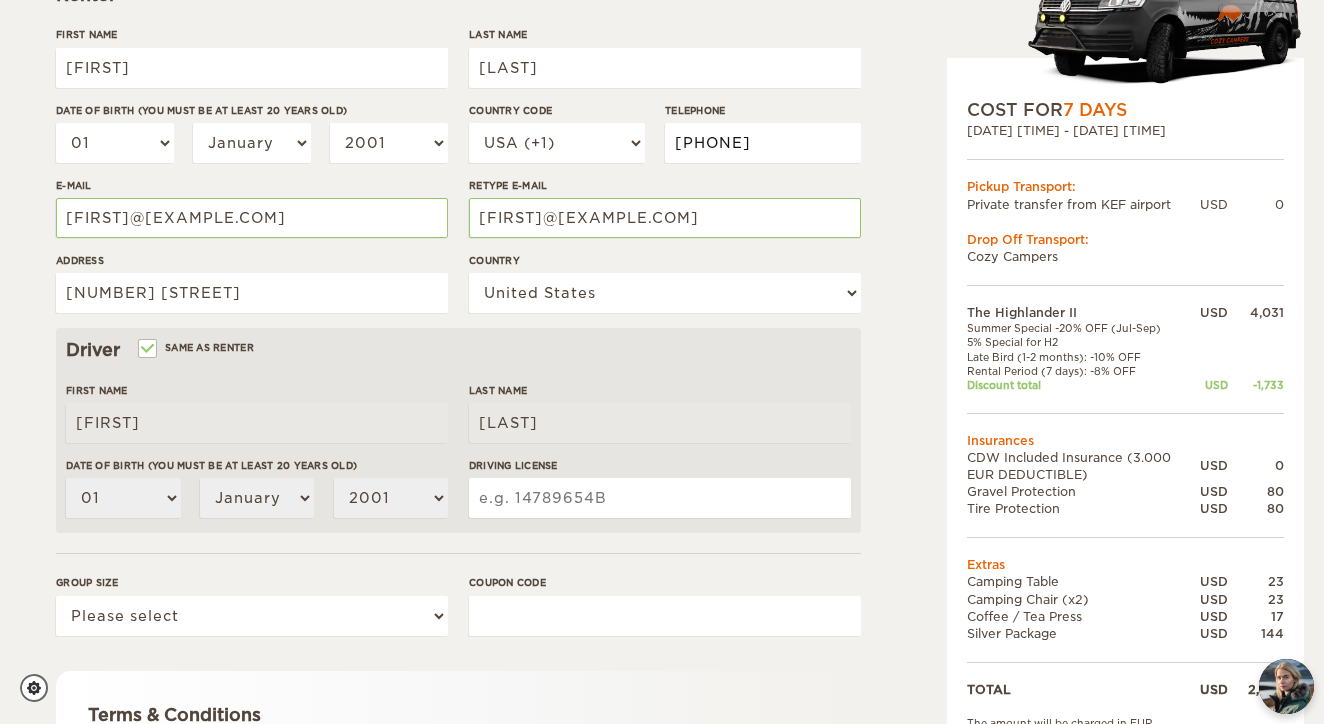 scroll, scrollTop: 333, scrollLeft: 0, axis: vertical 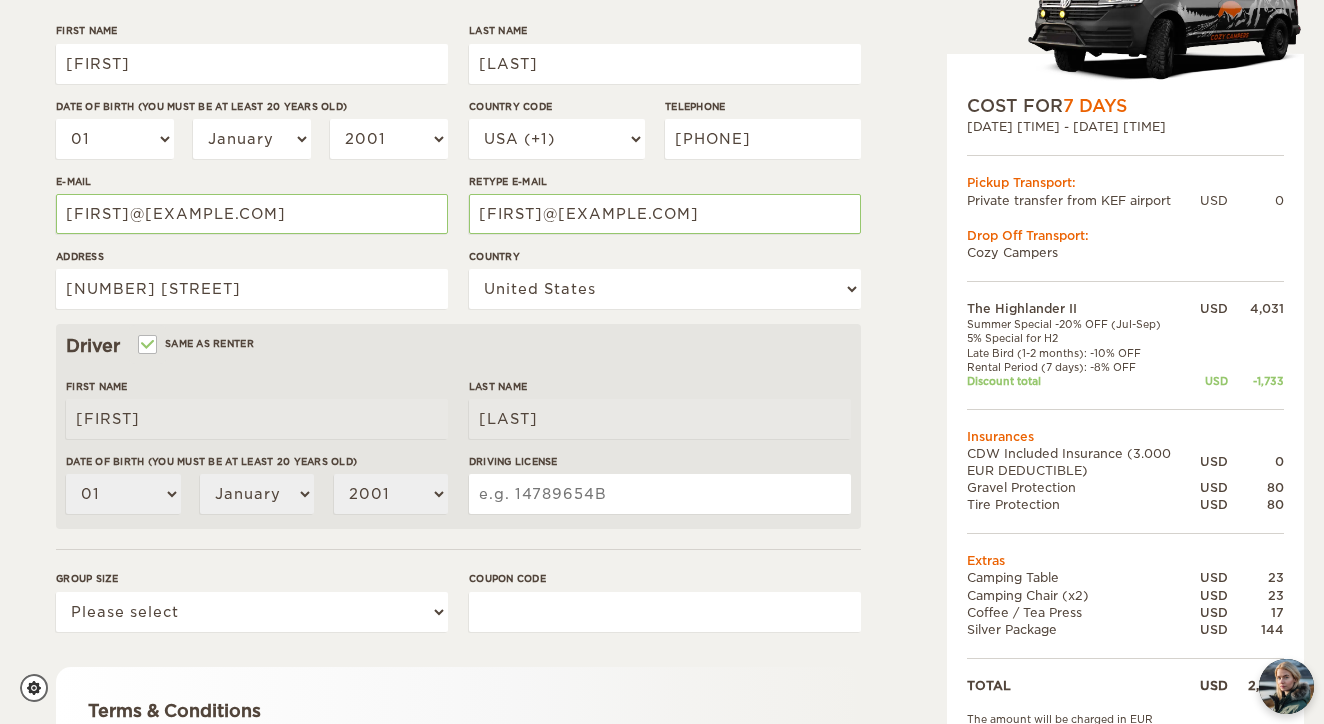 click on "Same as renter" at bounding box center [197, 343] 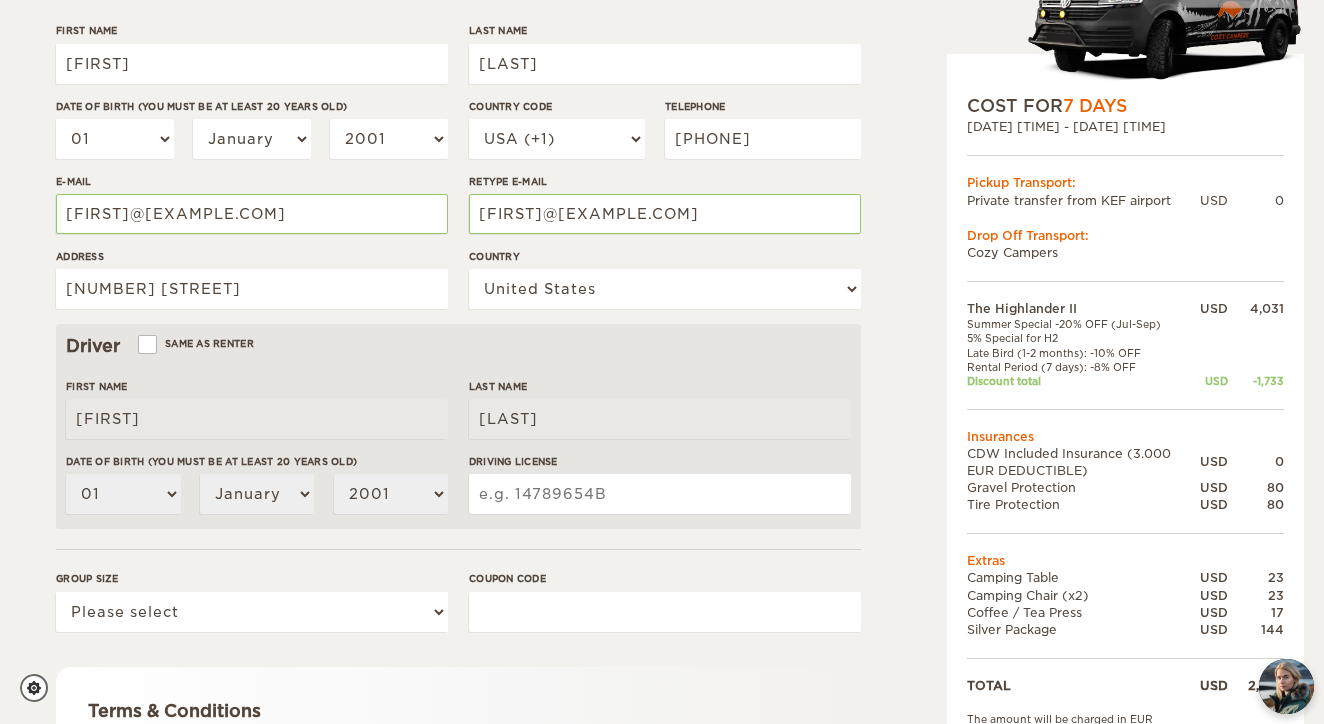 type 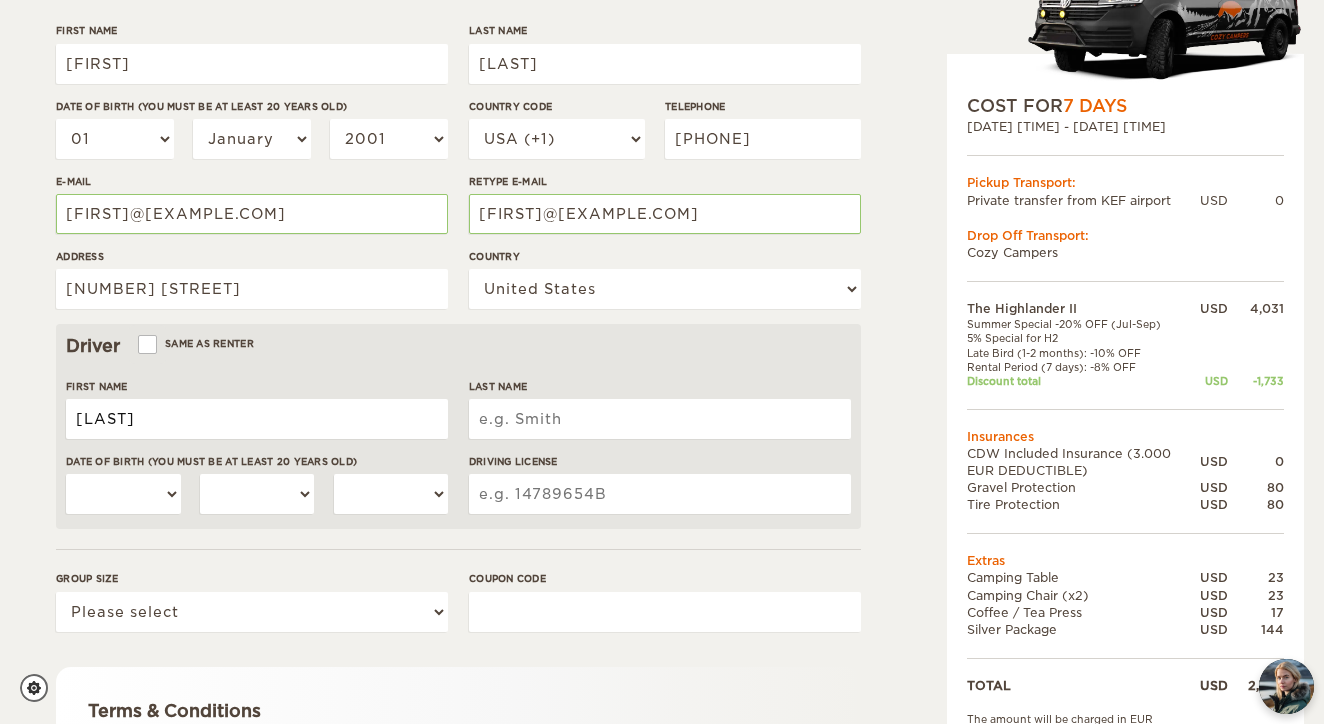type on "Tyler" 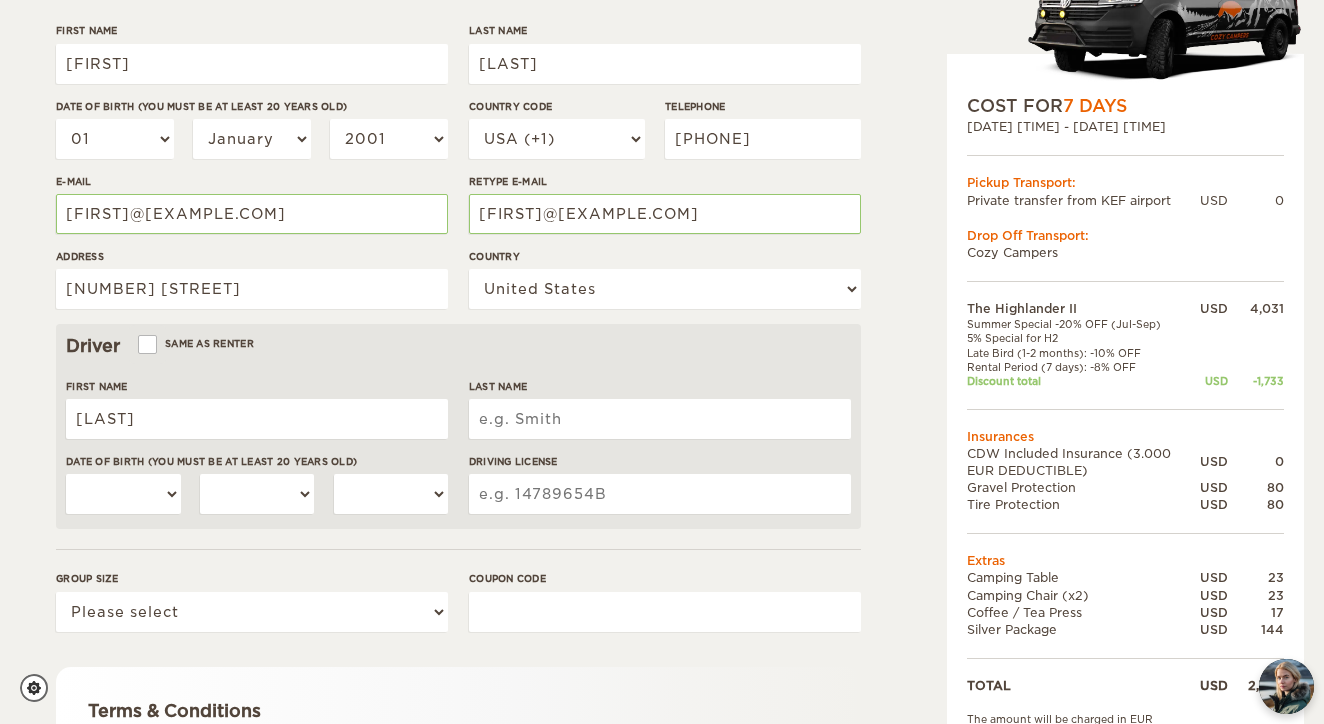 click on "Last Name" at bounding box center [660, 386] 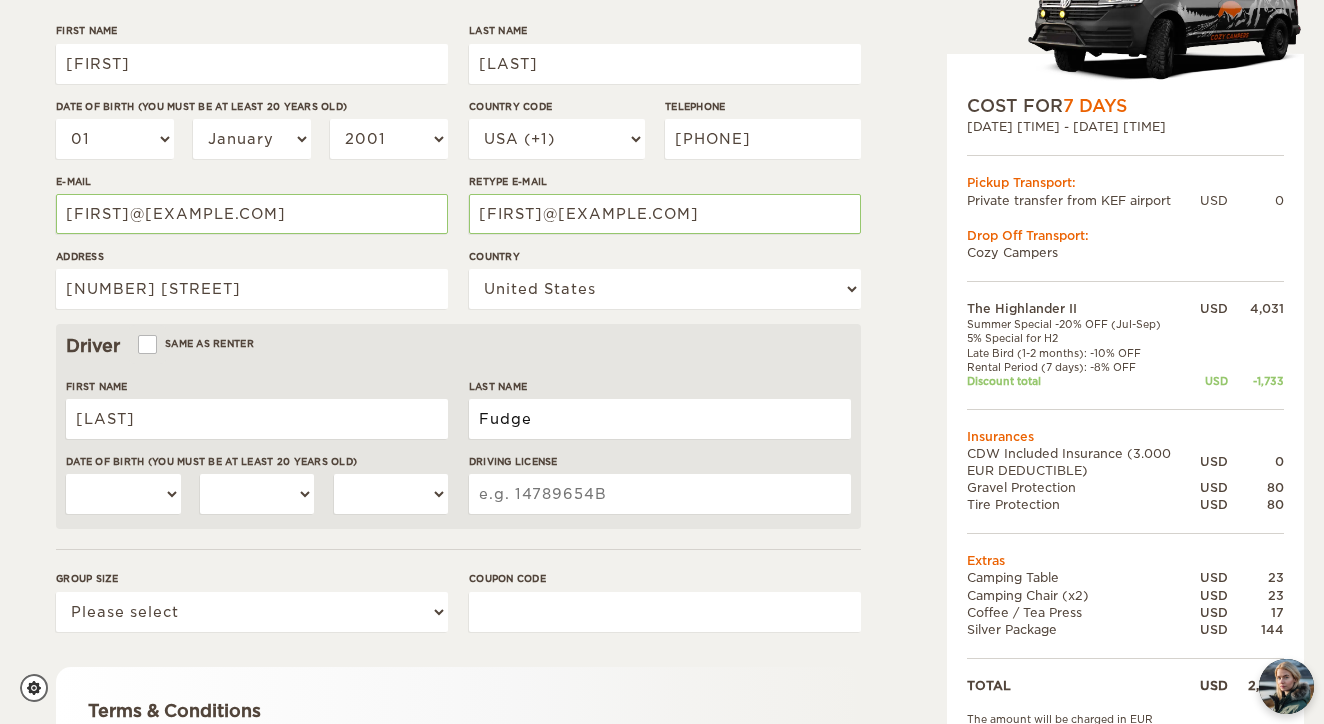 type on "Fudge" 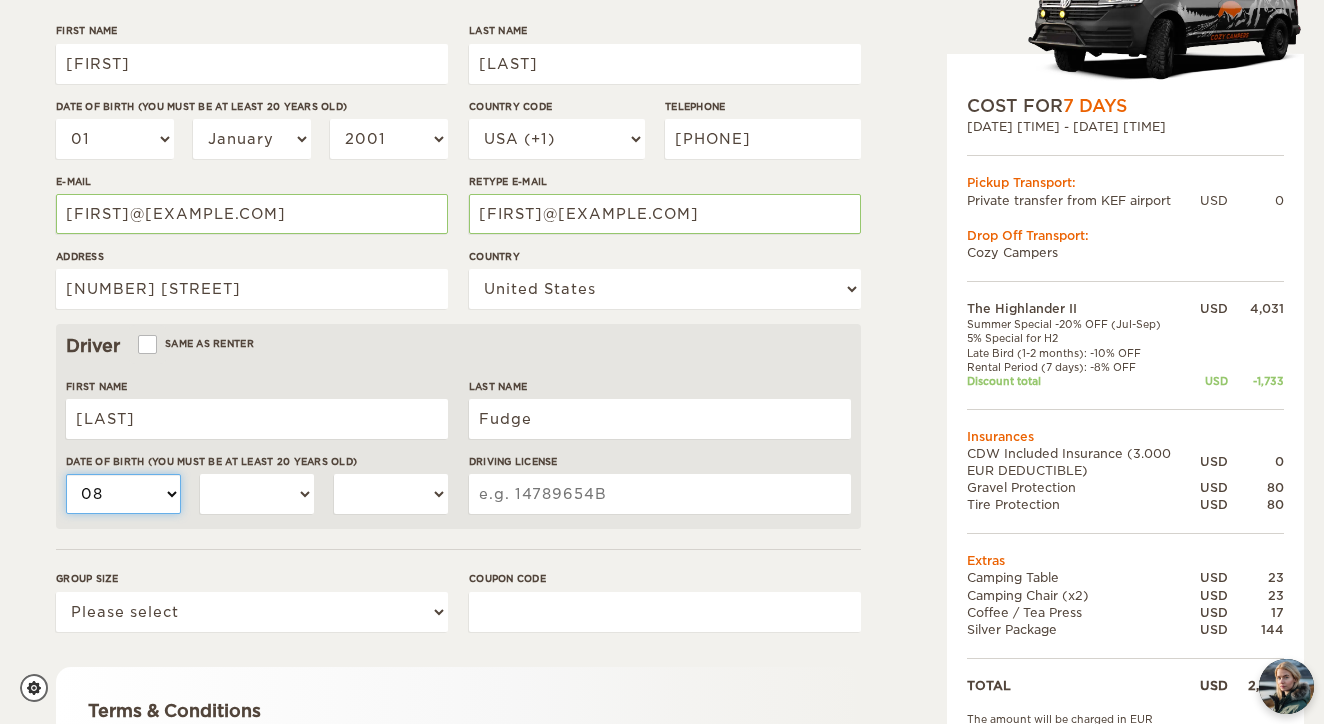 select on "06" 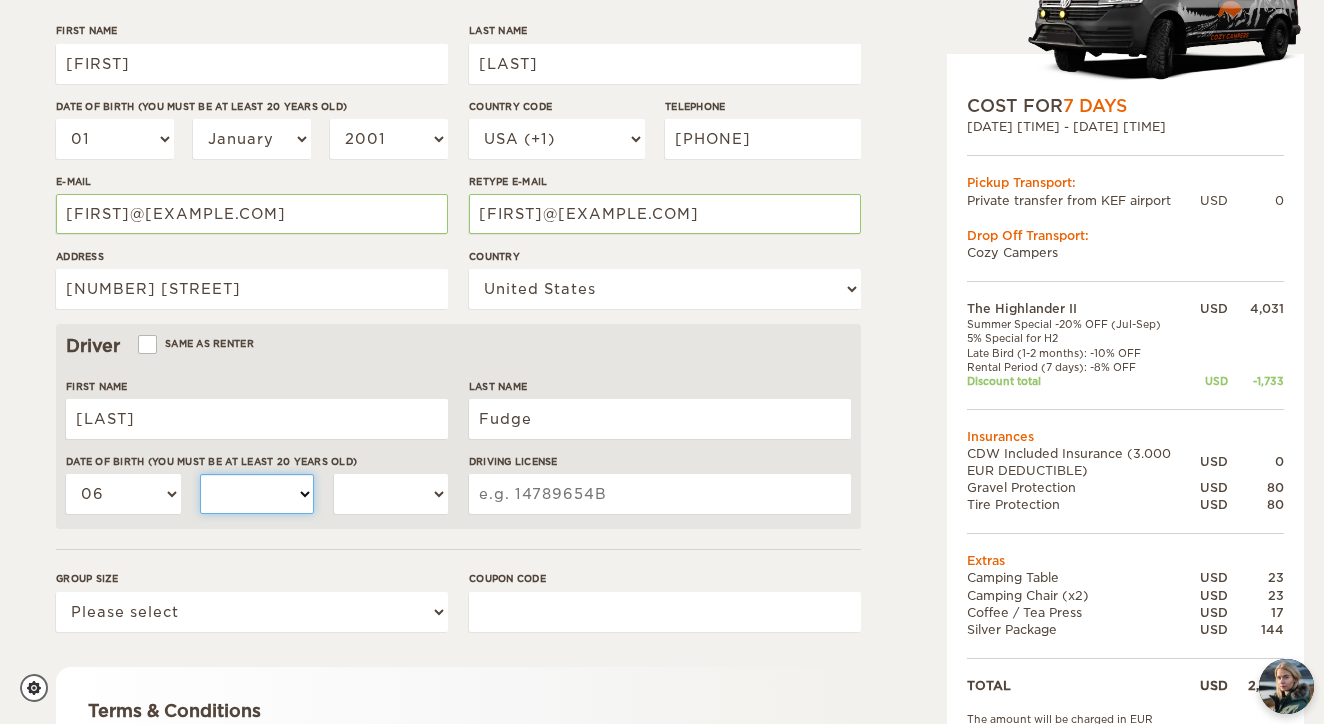 select on "08" 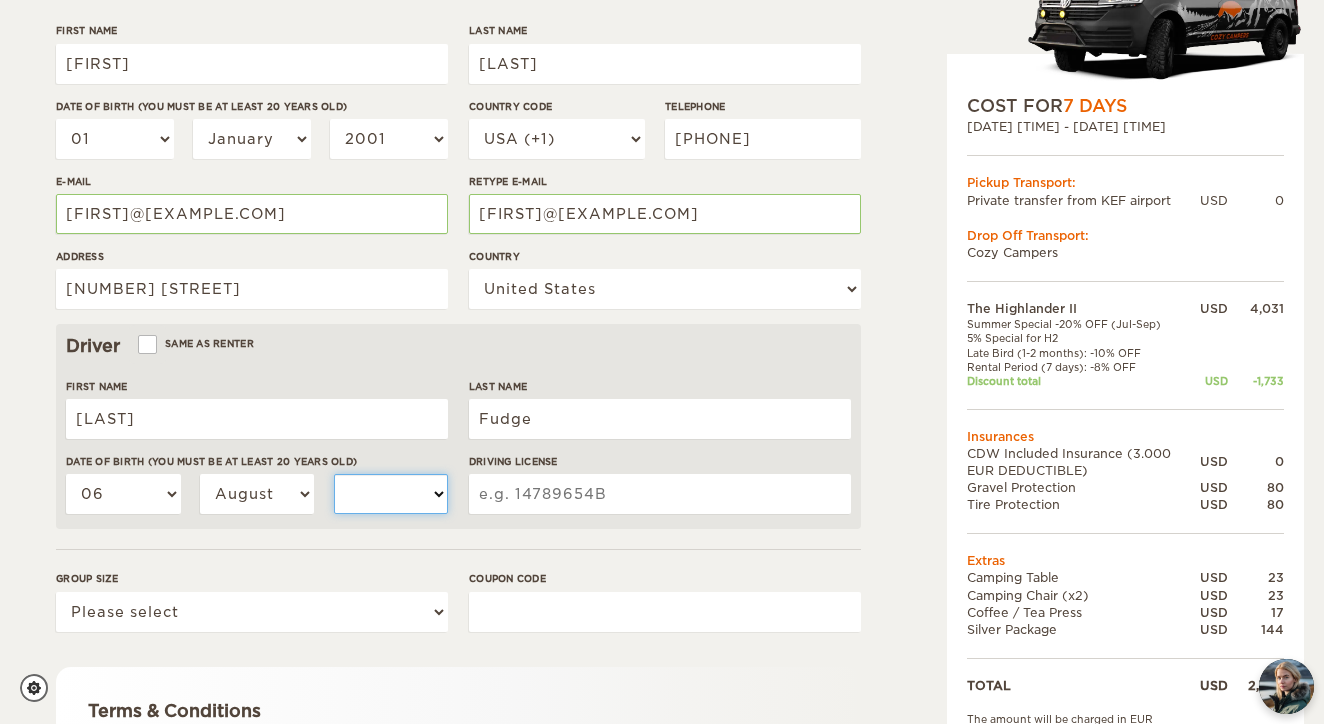 select on "1996" 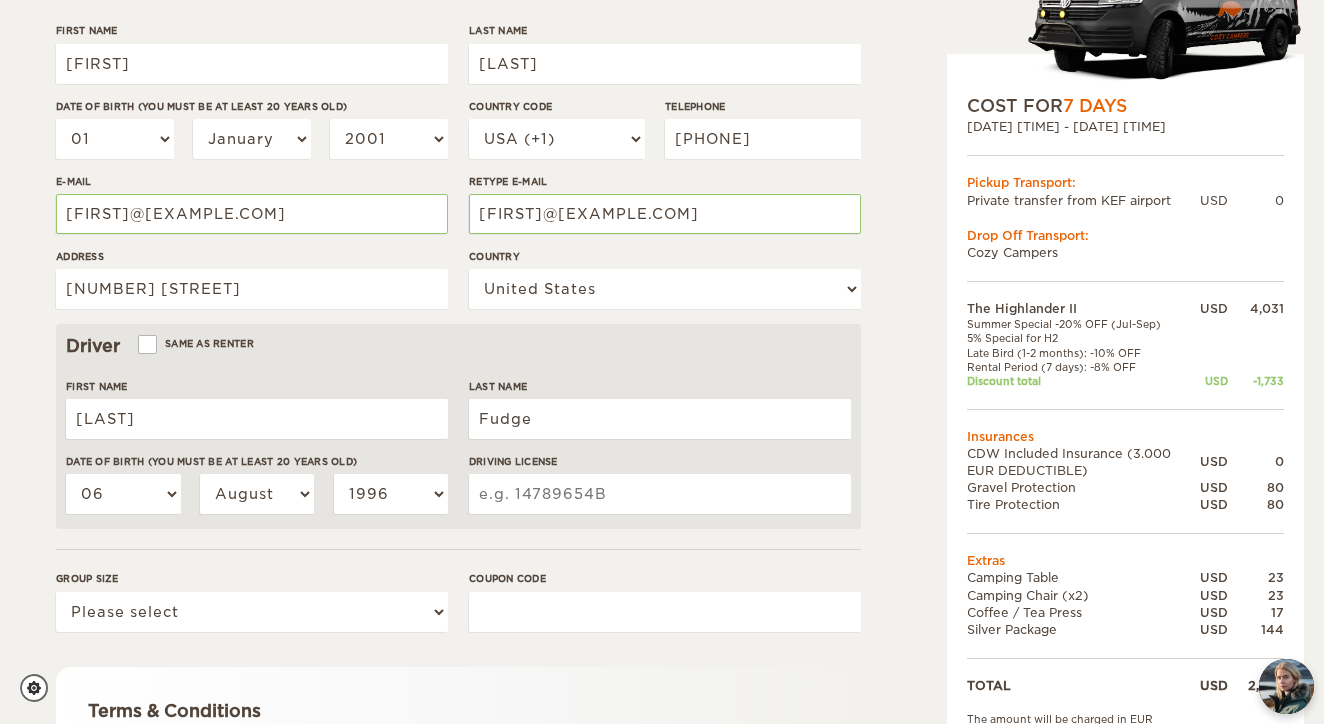 click on "Driving License" at bounding box center (660, 494) 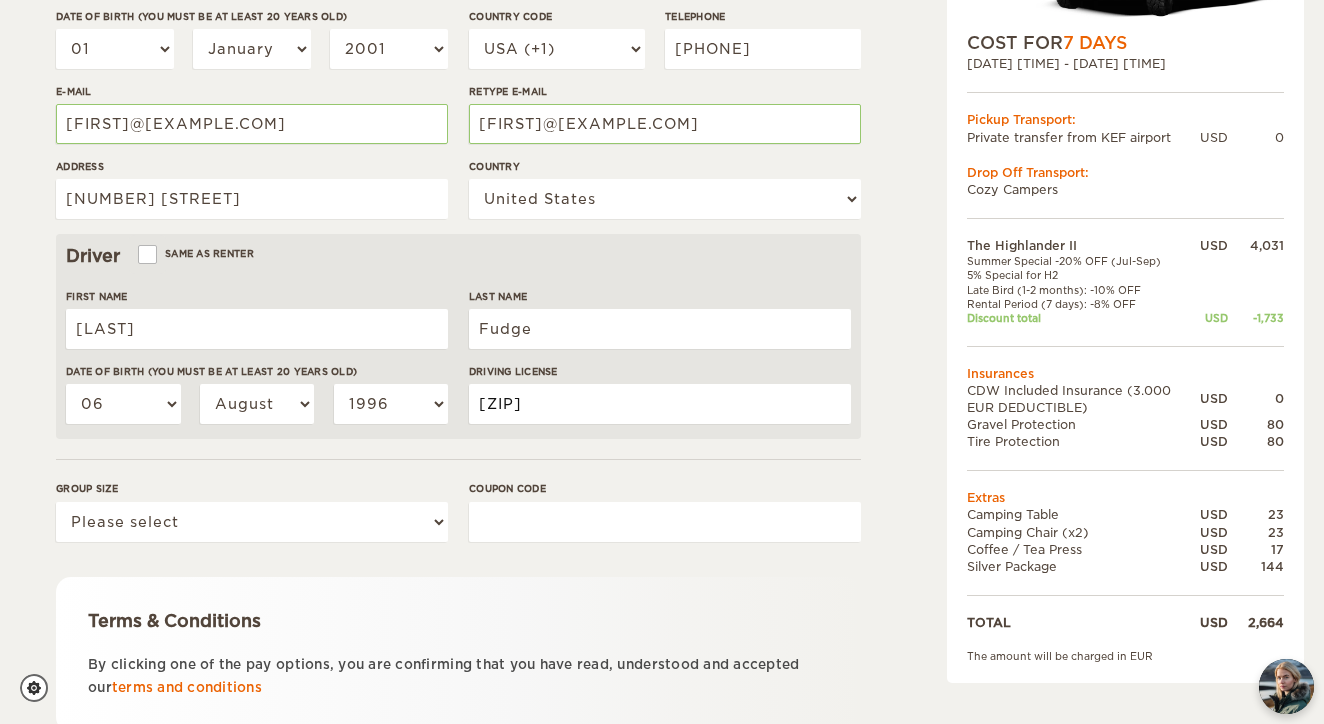 scroll, scrollTop: 429, scrollLeft: 0, axis: vertical 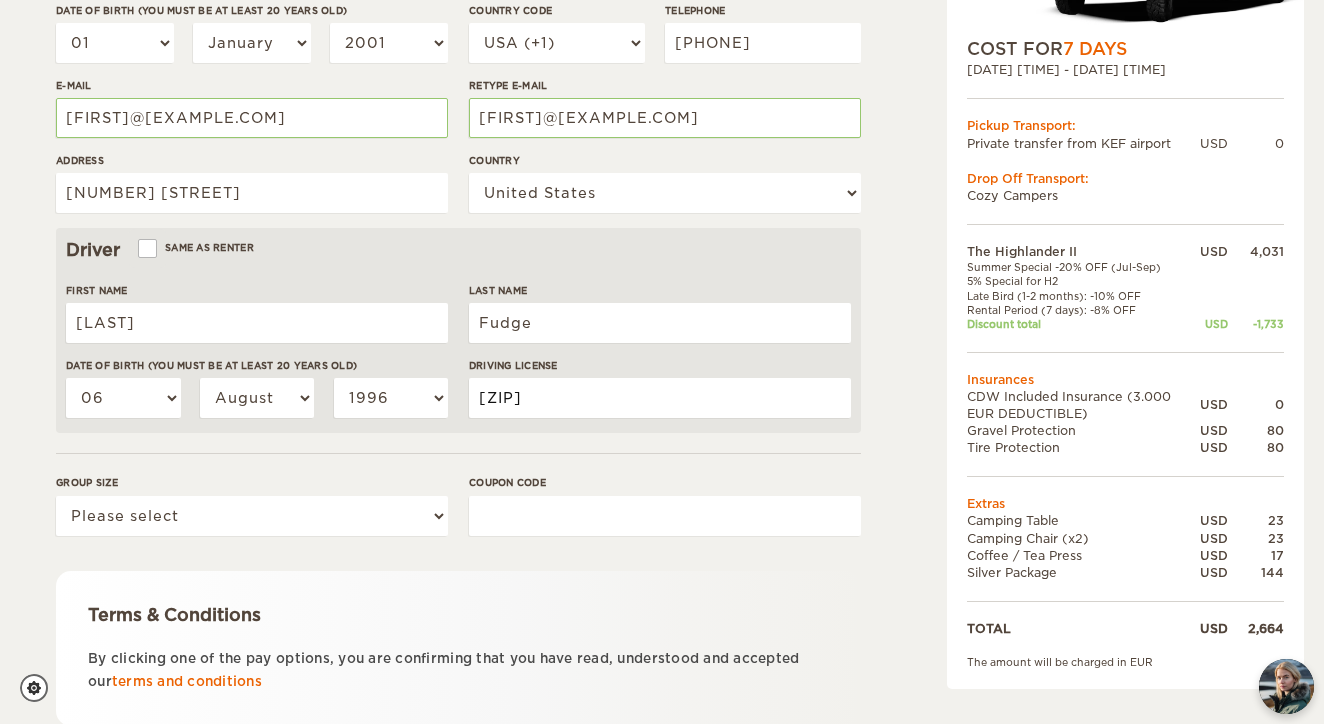 type on "242709293" 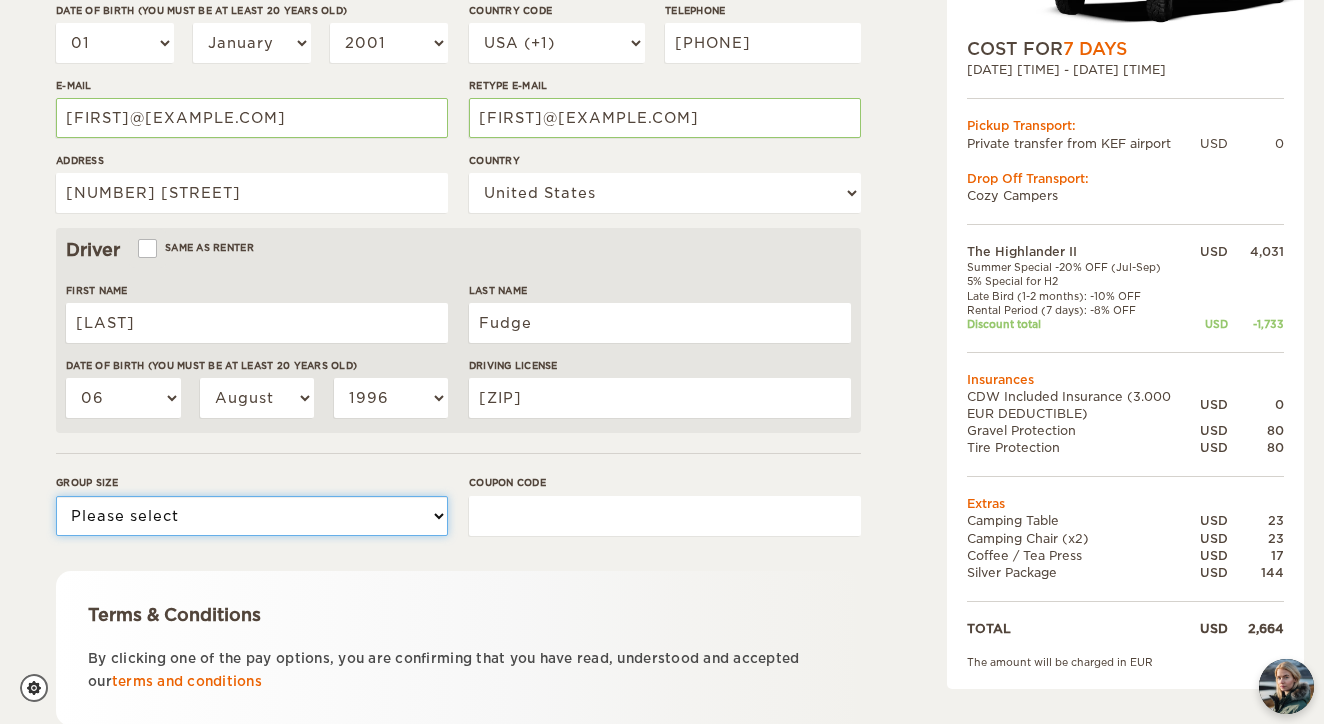 select on "2" 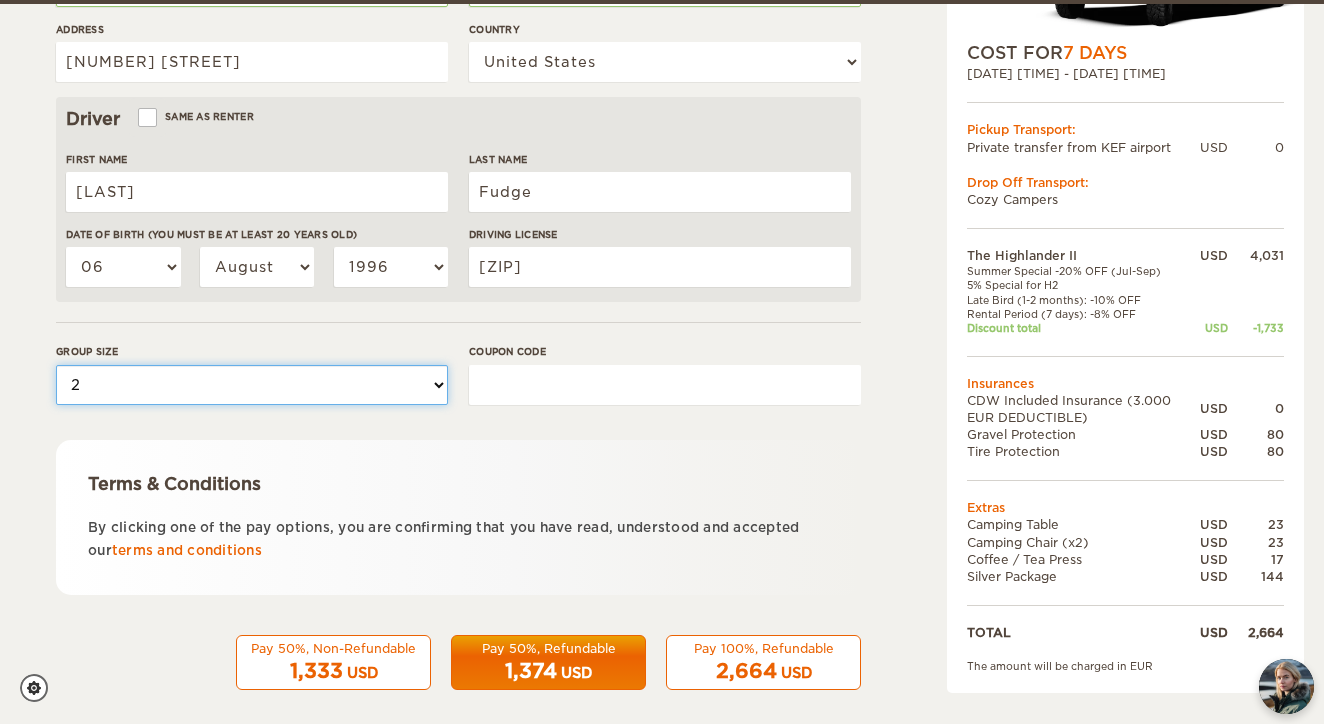 scroll, scrollTop: 564, scrollLeft: 0, axis: vertical 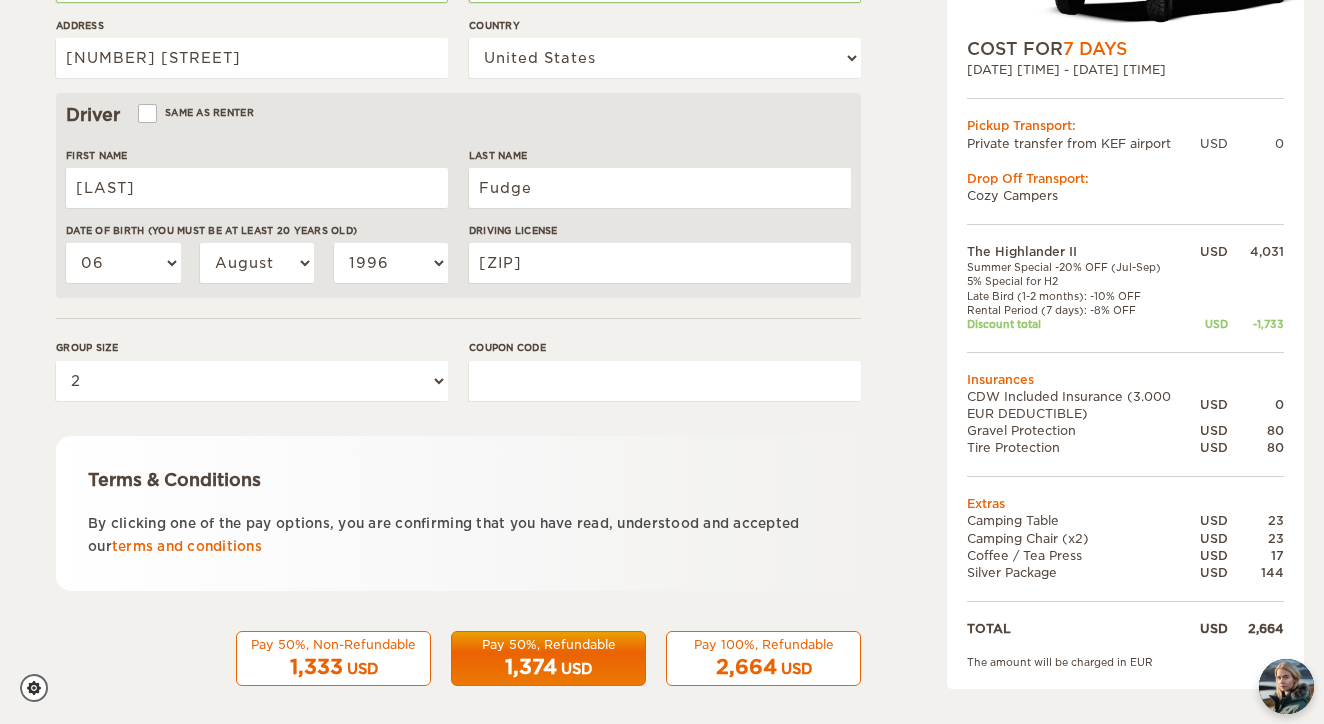 click on "Coupon code" at bounding box center [665, 381] 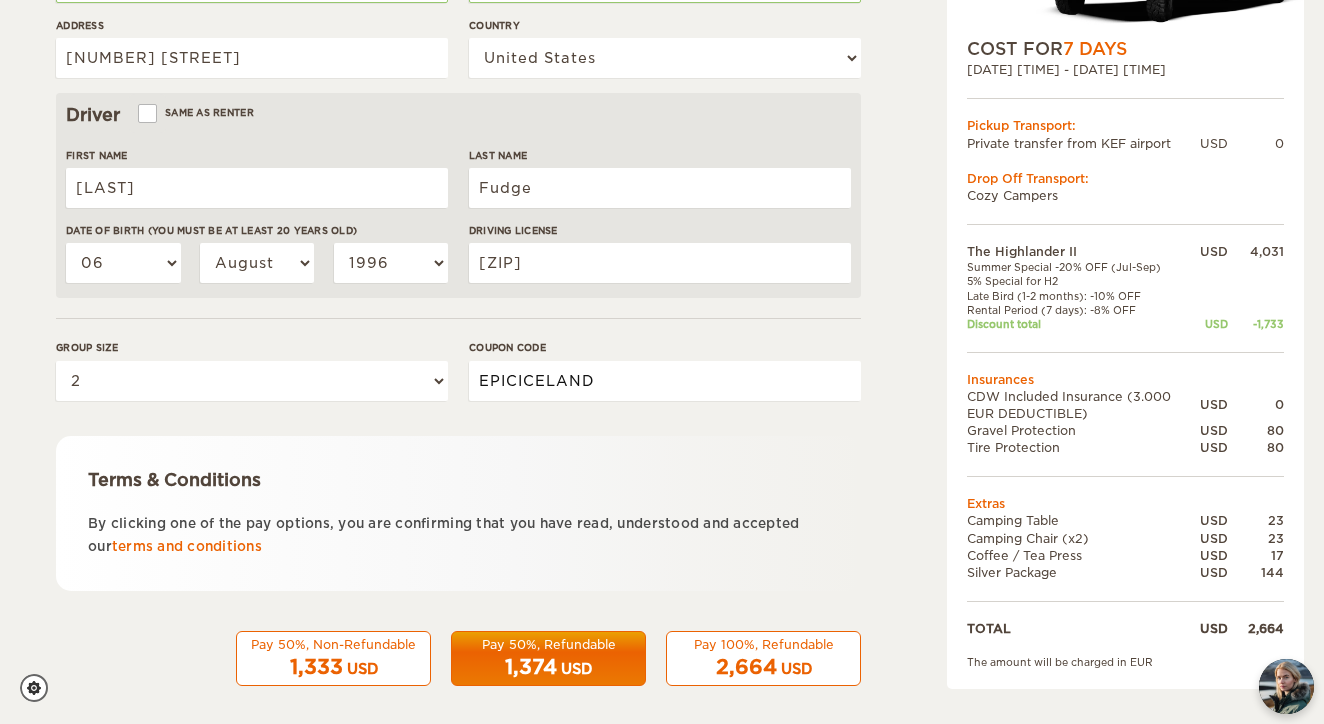 type on "EPICICELAND" 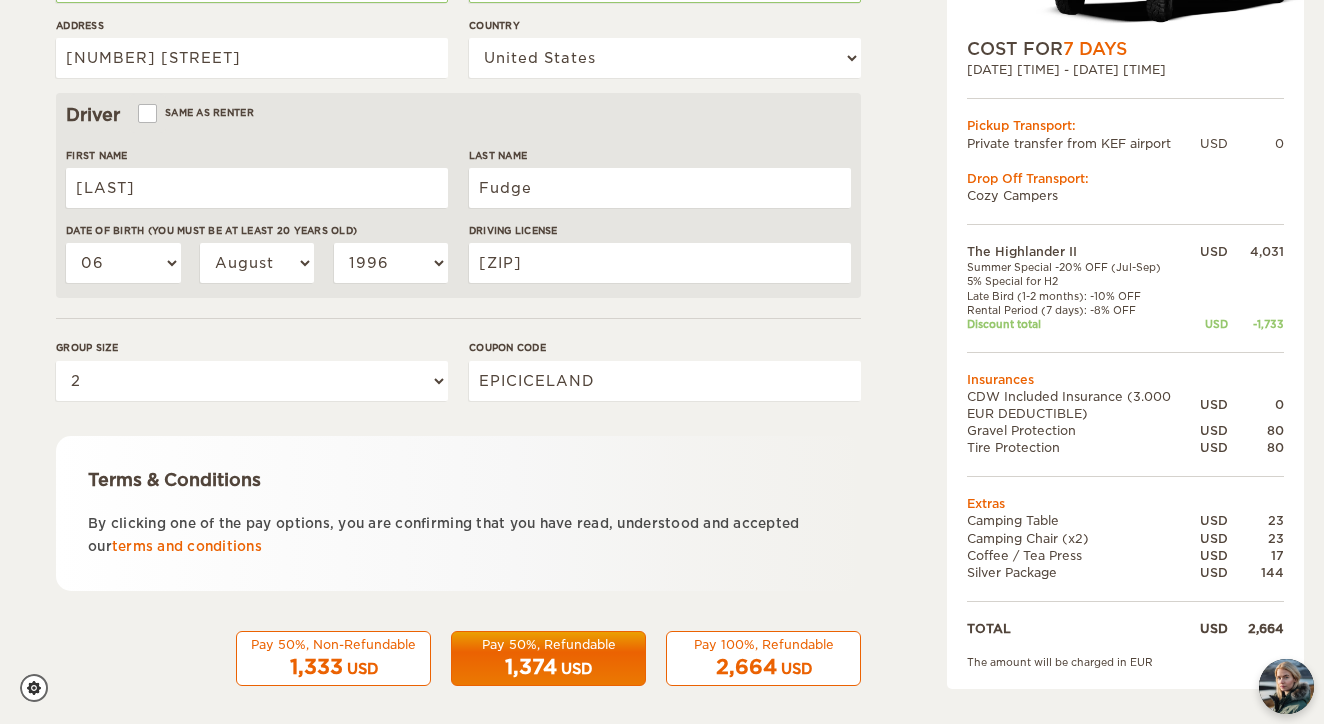 click on "Renter
First Name
Pheobe
Last Name
Selby
Date of birth (You must be at least 20 years old)
01
02
03
04
05
06
07
08
09
10
11
12
13
14
15
16
17
18
19
20
21
22
23
24
25
26
27
28
29
30
31
January
February
March
April
May
June
July
August
September
October
November
December
2004 2003 2002 2001 2000 1999 1998 1997 1996 1995 1994 1993 1992 1991 1990 1989 1988 1987 1986 1985 1984 1983 1982 1981 1980 1979 1978 1977 1976 1975 1974 1973 1972 1971 1970 1969 1968 1967 1966 1965 1964 1963 1962 1961 1960 1959 1958 1957 1956" at bounding box center (458, 159) 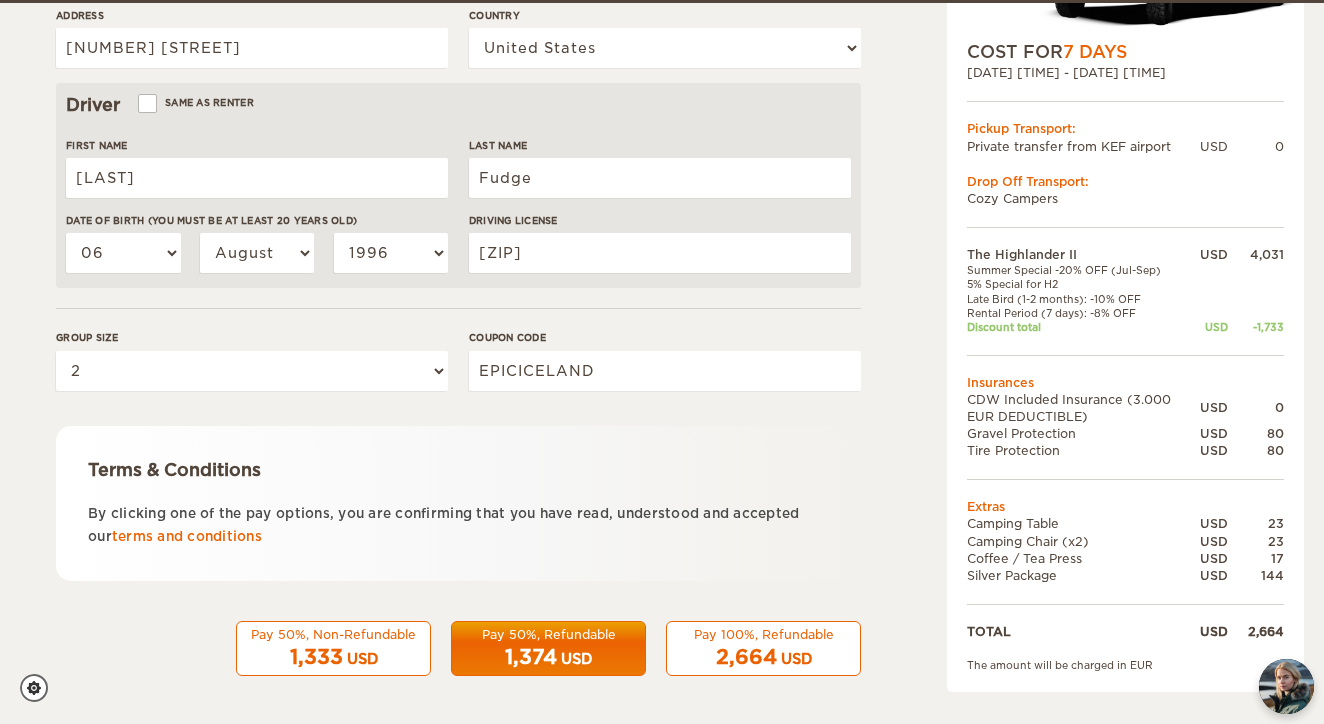 scroll, scrollTop: 573, scrollLeft: 0, axis: vertical 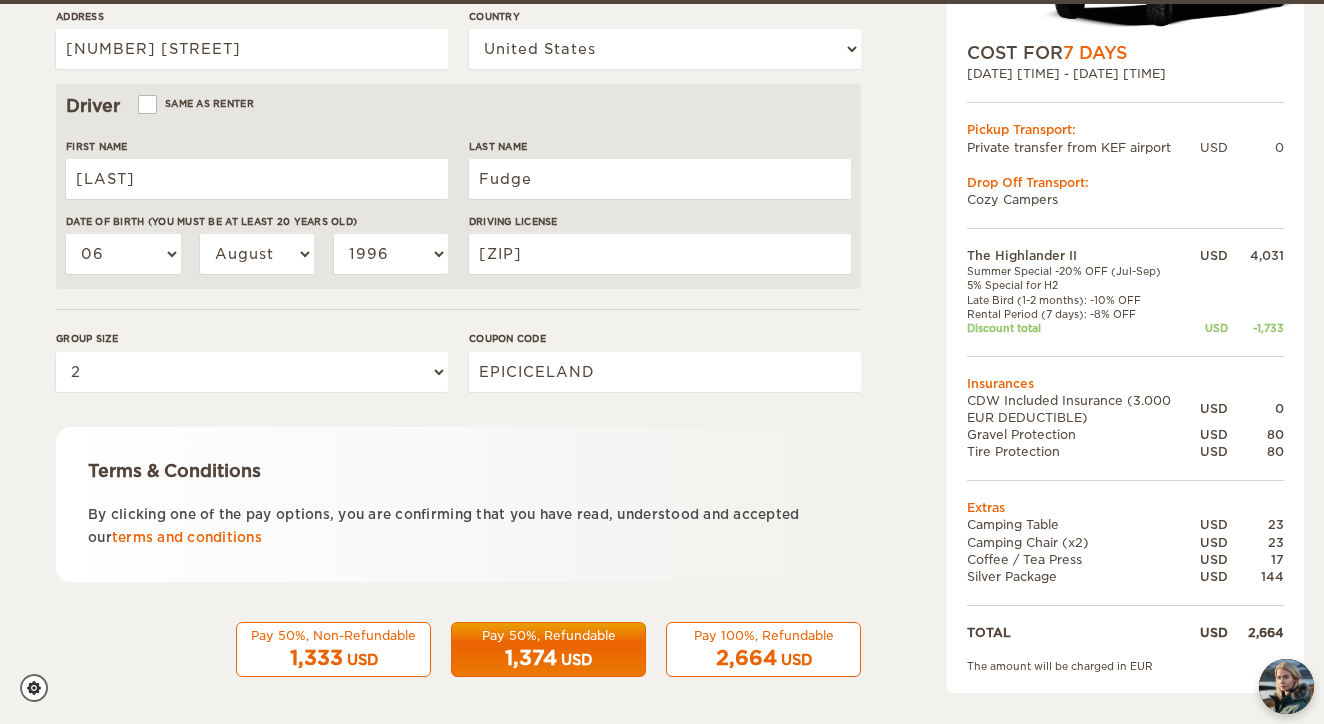 click on "Pay 100%, Refundable" at bounding box center [763, 635] 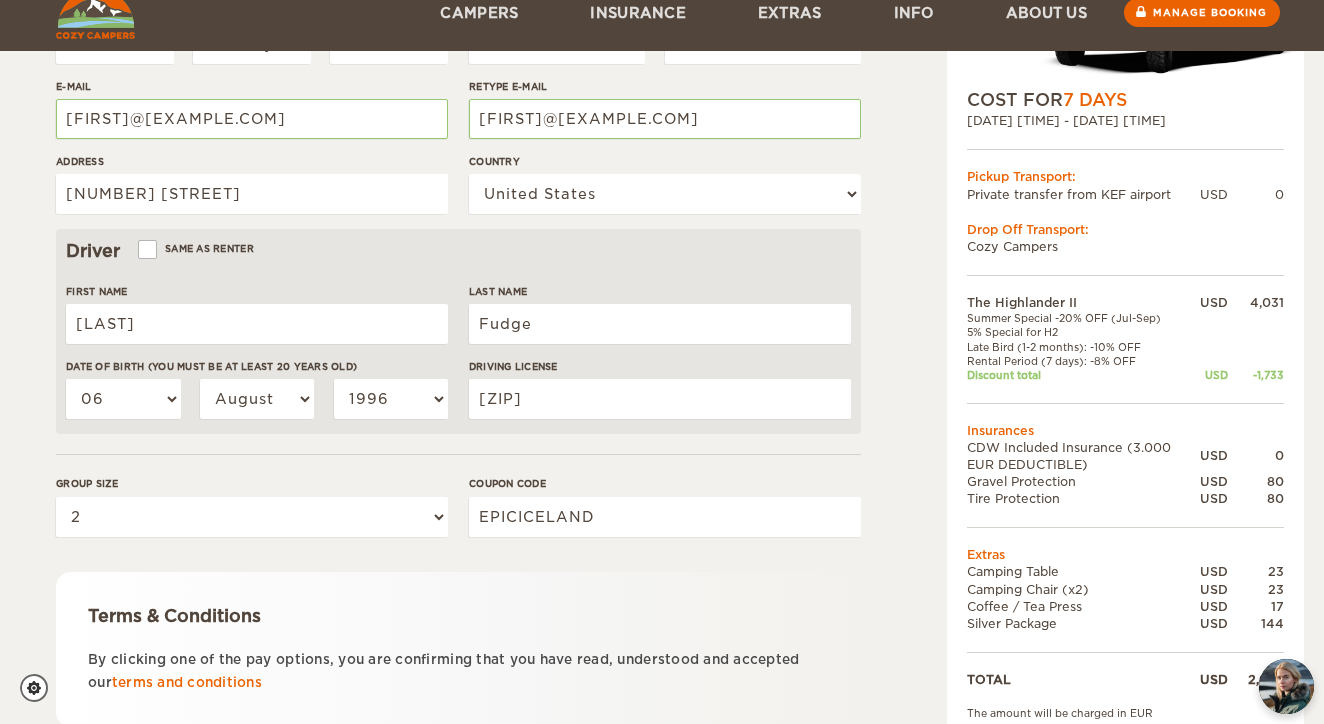 scroll, scrollTop: 404, scrollLeft: 0, axis: vertical 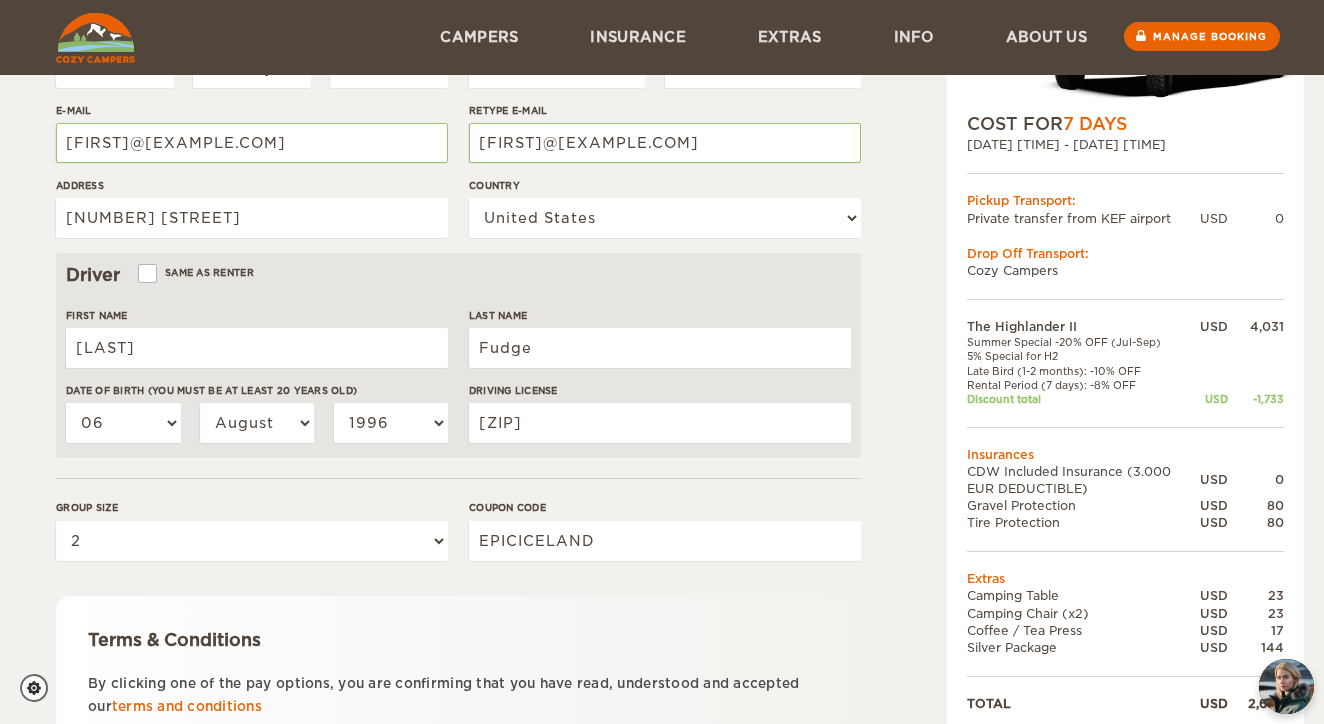 click on "Address
180 Lake Pkwy" at bounding box center [252, 215] 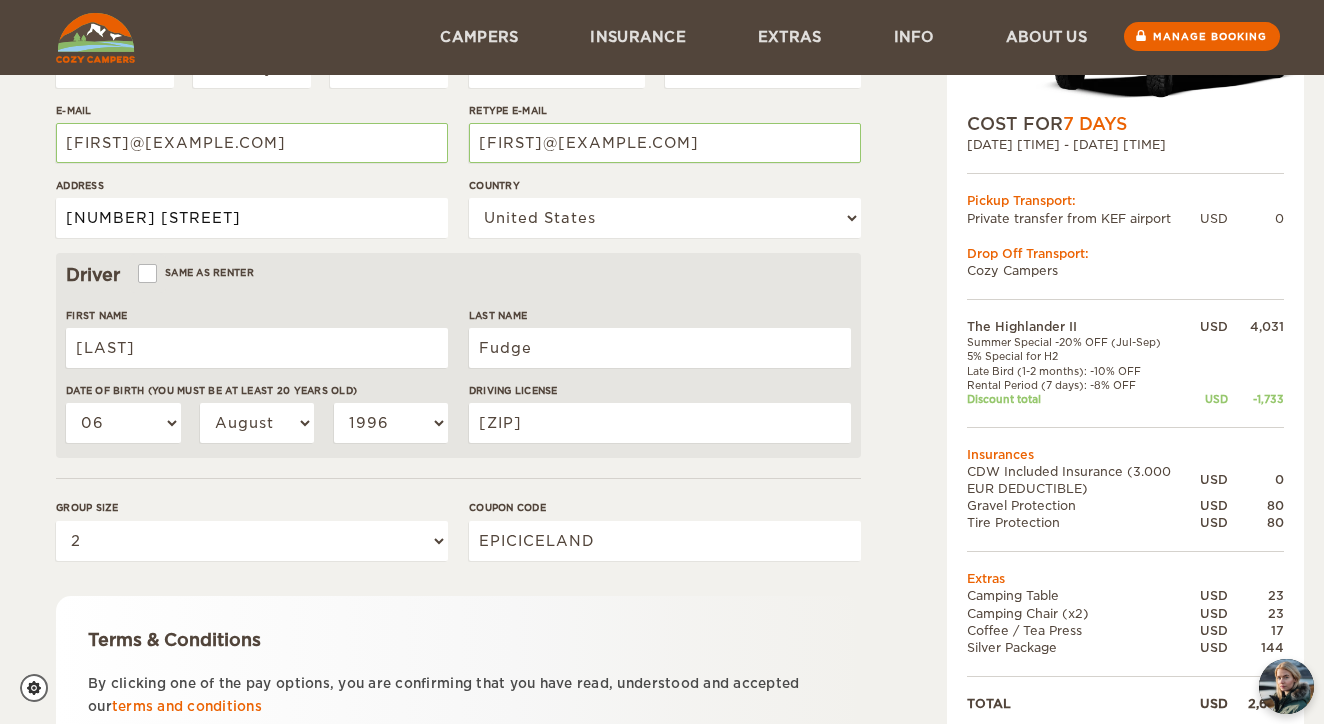 click on "180 Lake Pkwy" at bounding box center (252, 218) 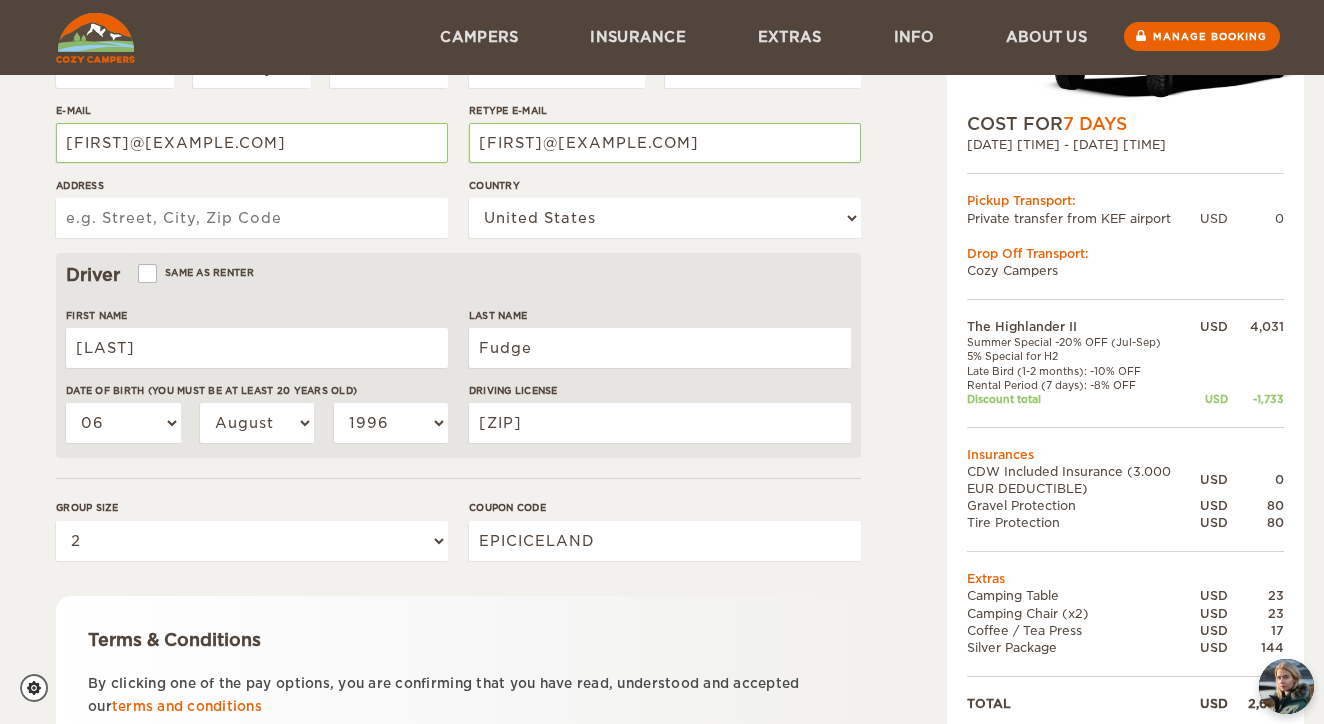 type on "1413 Como St" 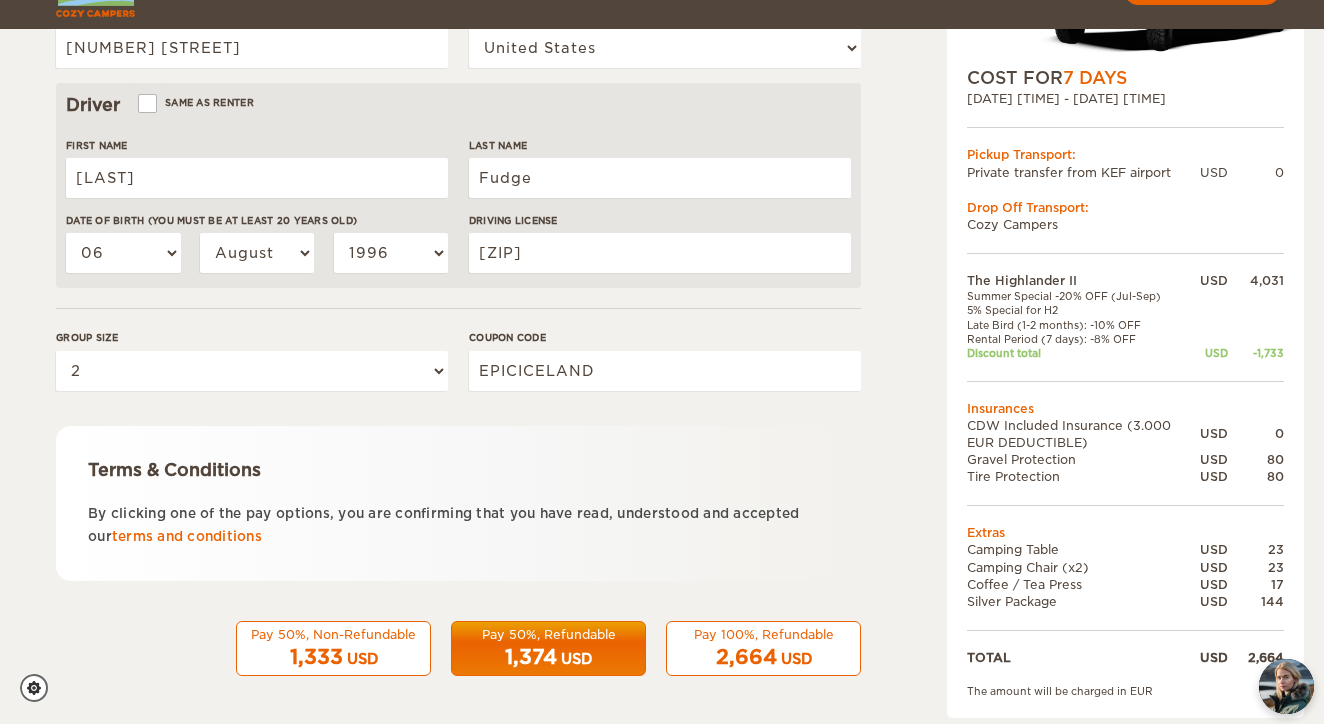 scroll, scrollTop: 573, scrollLeft: 0, axis: vertical 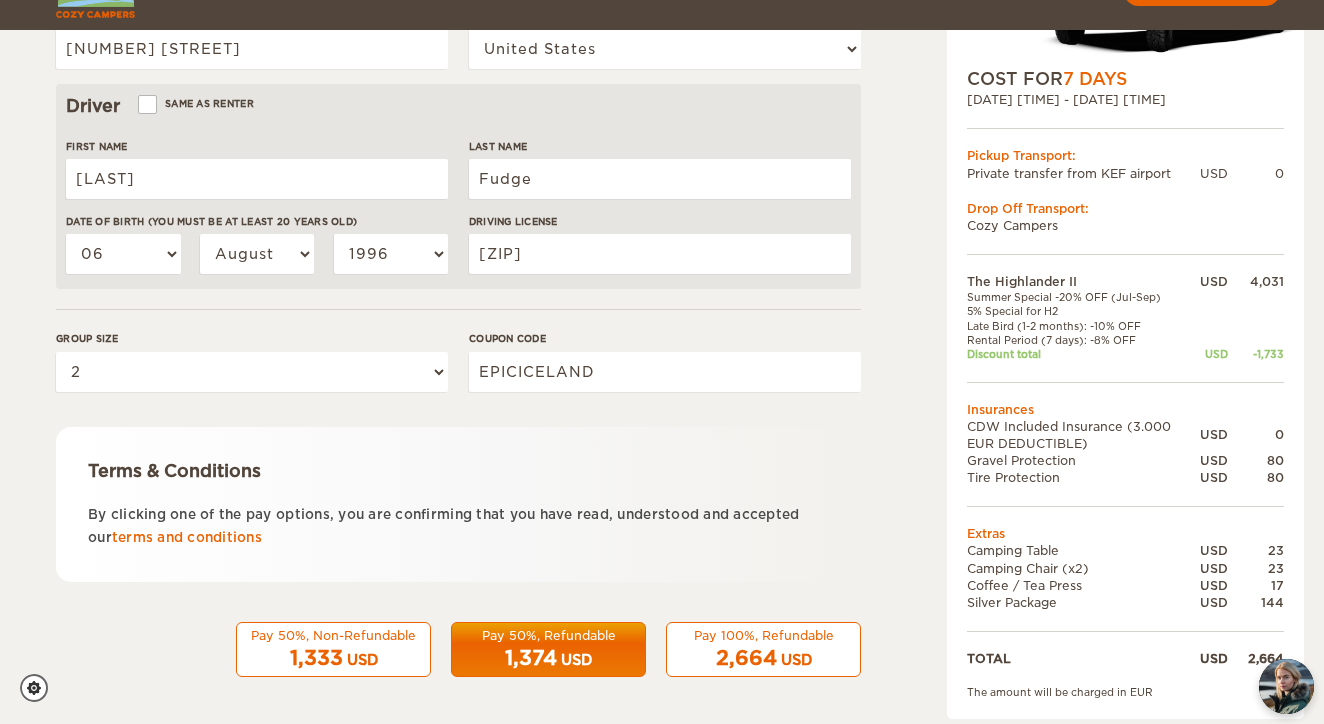 click on "2,664
USD" at bounding box center (763, 658) 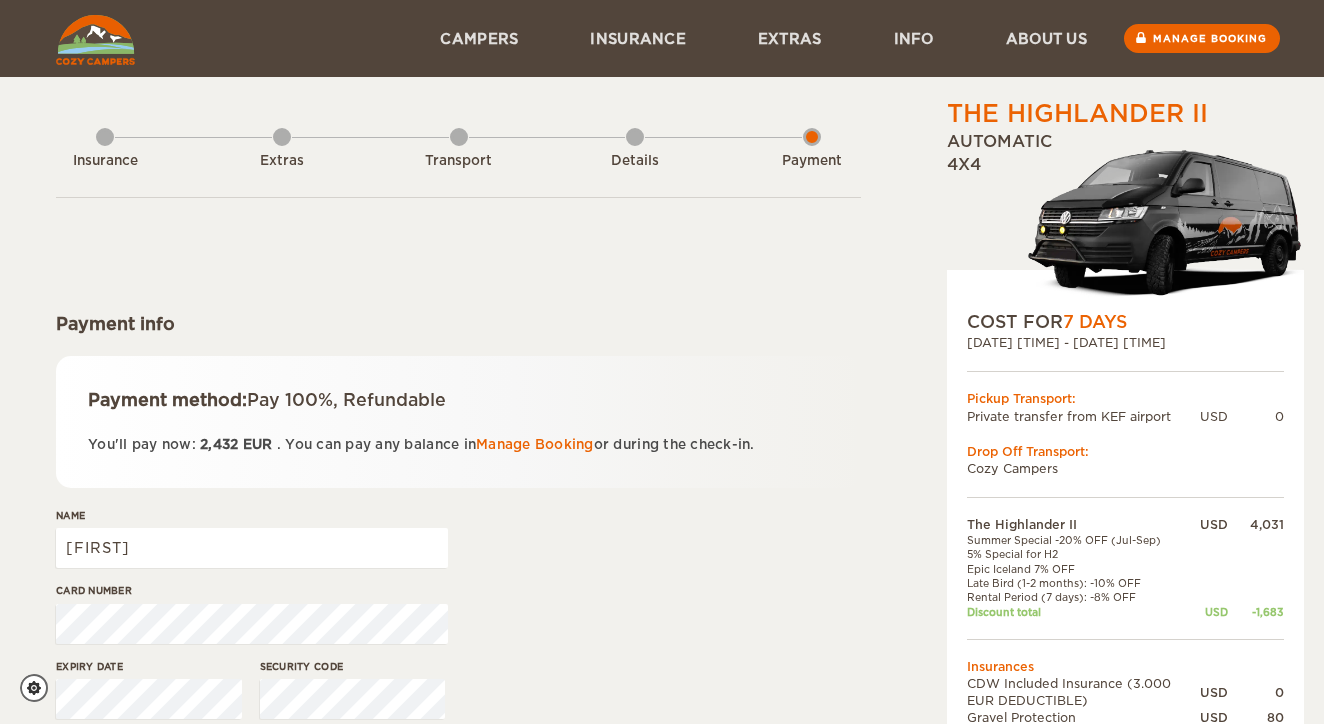 scroll, scrollTop: 0, scrollLeft: 0, axis: both 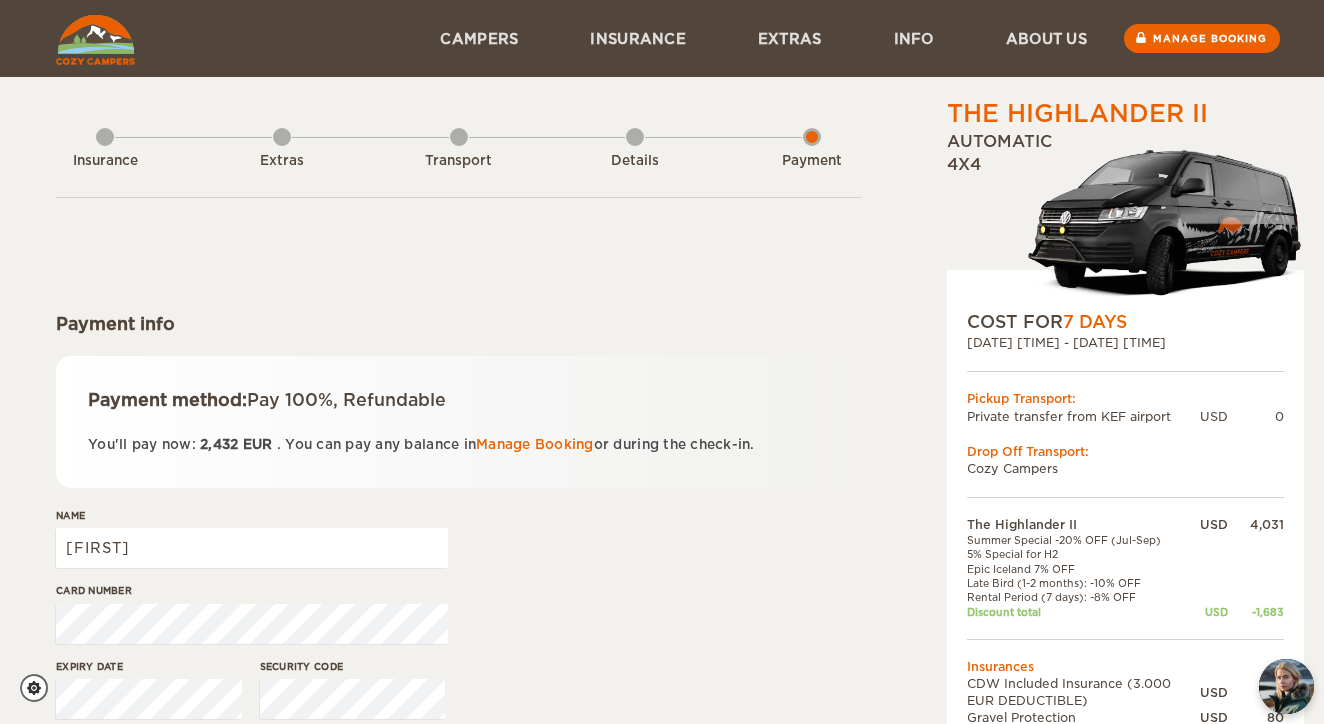 click on "Details" at bounding box center (635, 157) 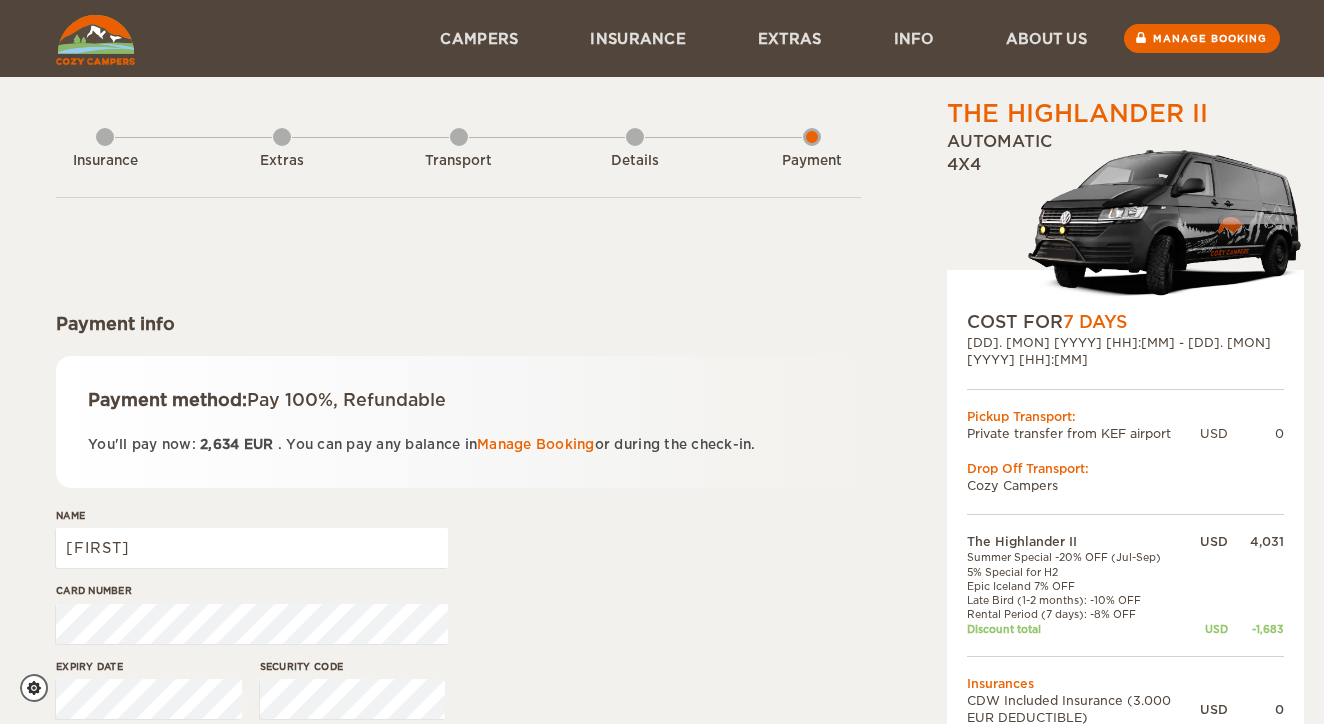 scroll, scrollTop: 0, scrollLeft: 0, axis: both 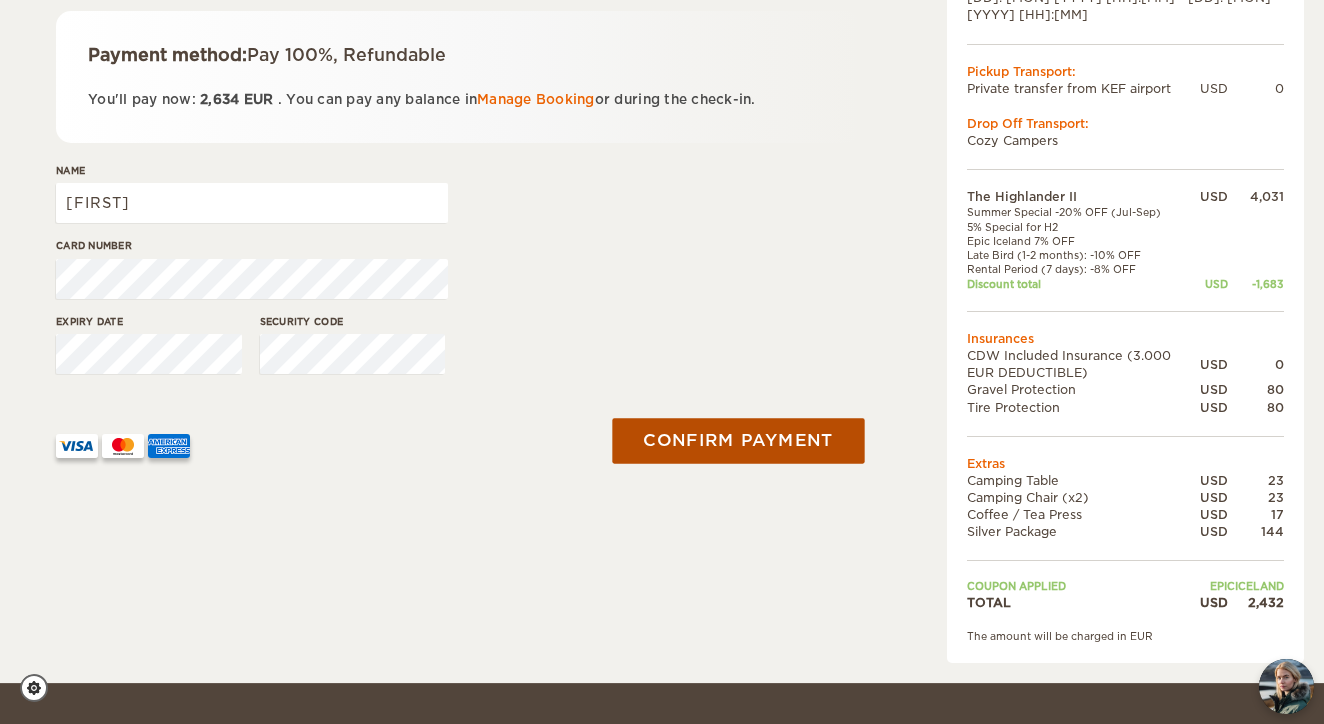 click on "Confirm payment" at bounding box center (738, 440) 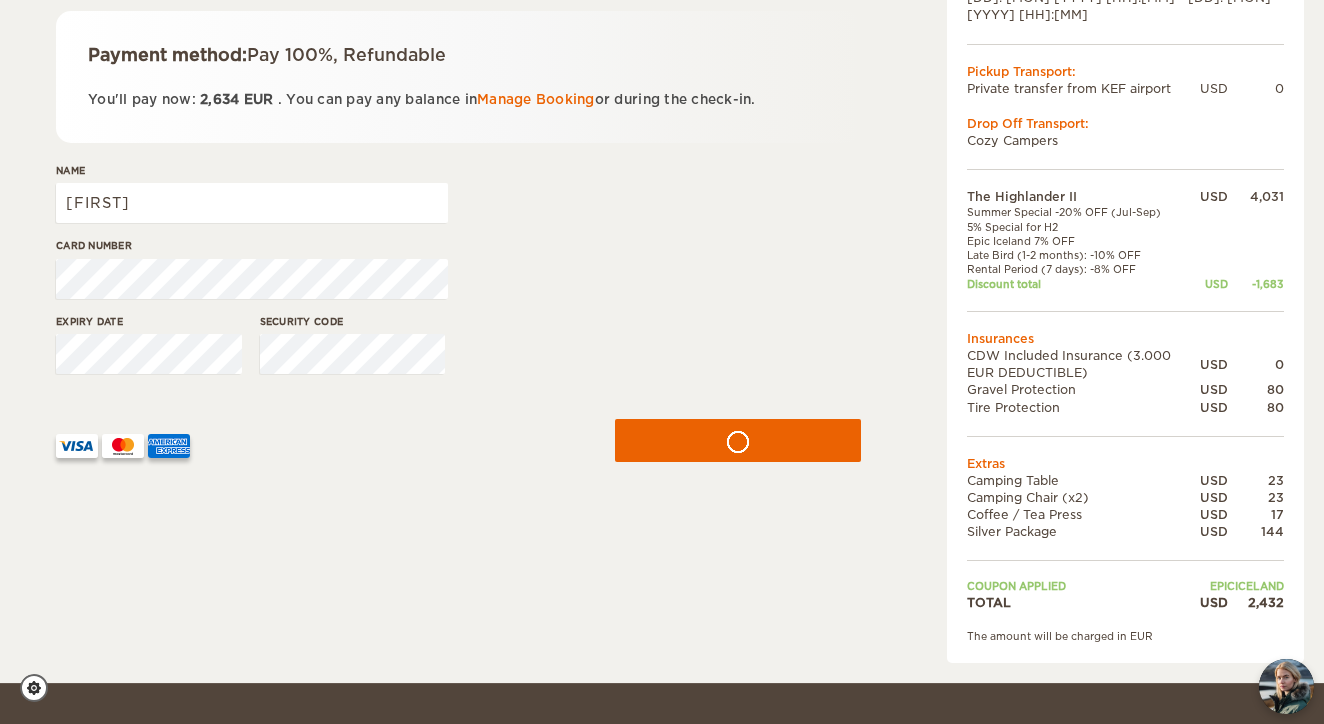 click on "Name
Pheobe" at bounding box center (252, 200) 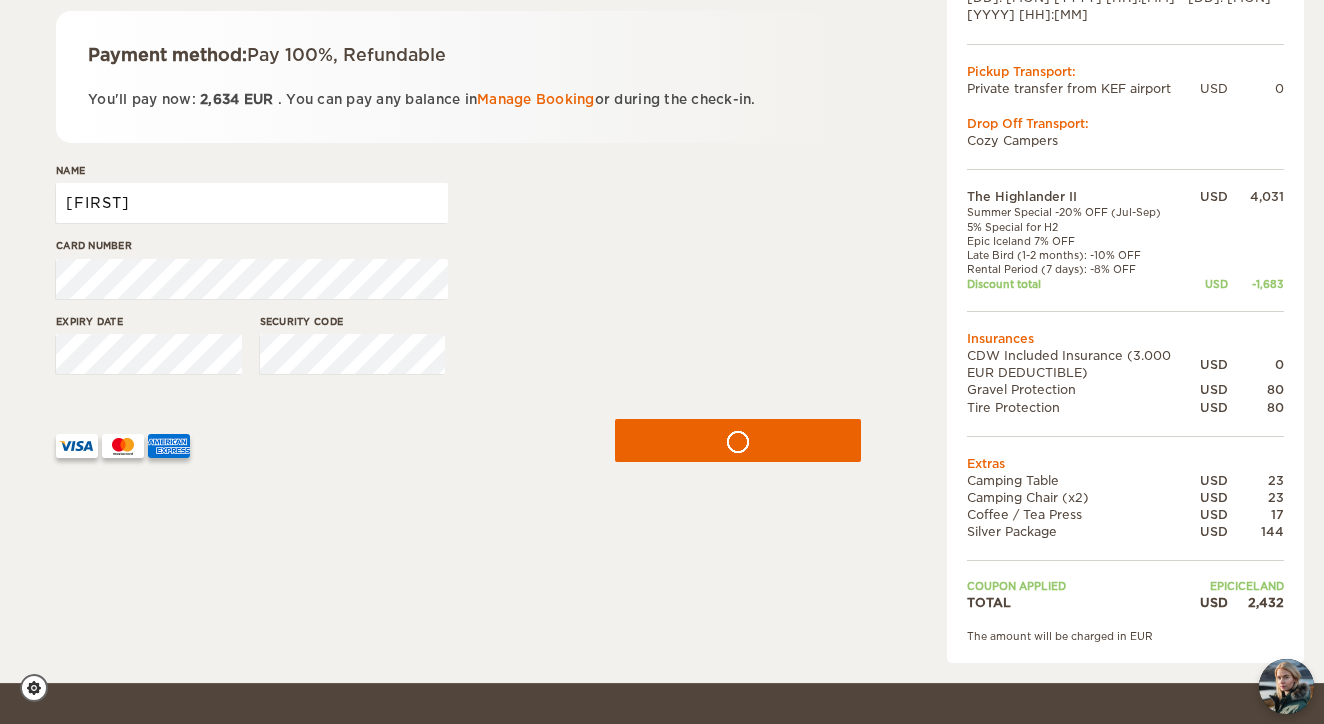 click on "[FIRST]" at bounding box center (252, 203) 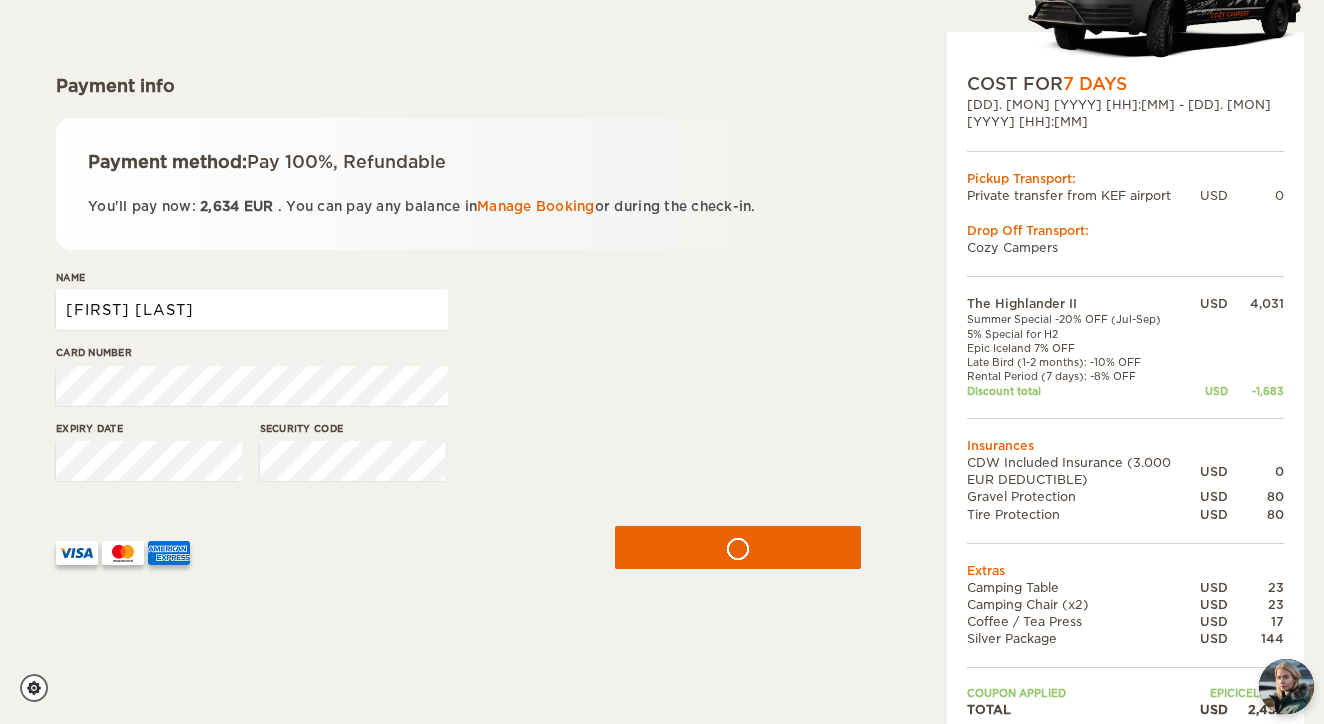 scroll, scrollTop: 242, scrollLeft: 0, axis: vertical 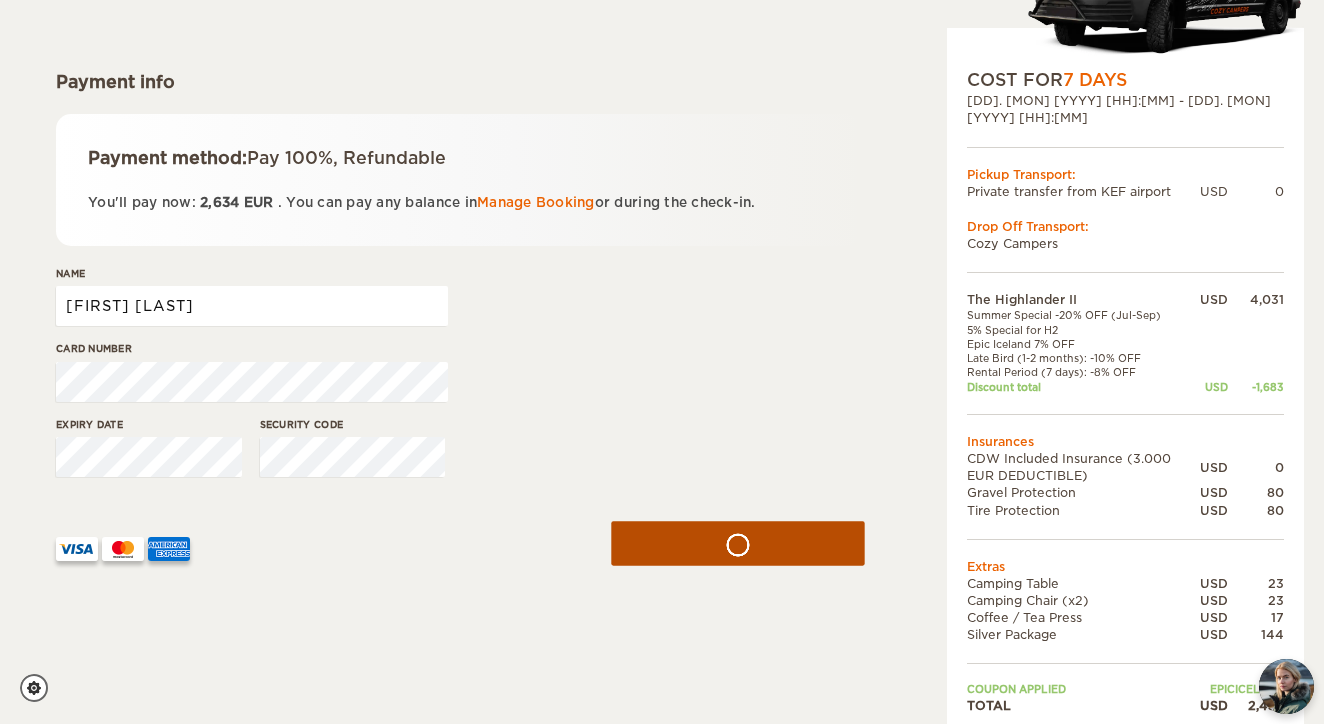type on "Pheobe Selby" 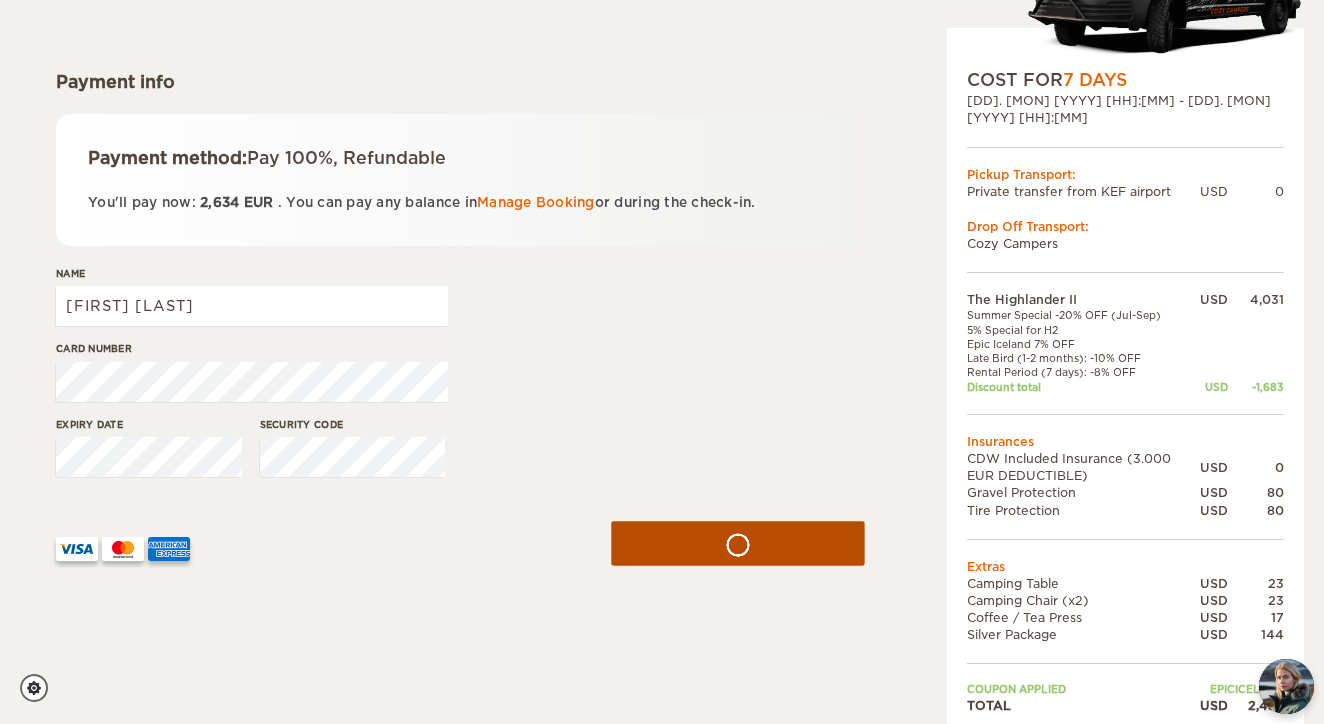 click at bounding box center [738, 543] 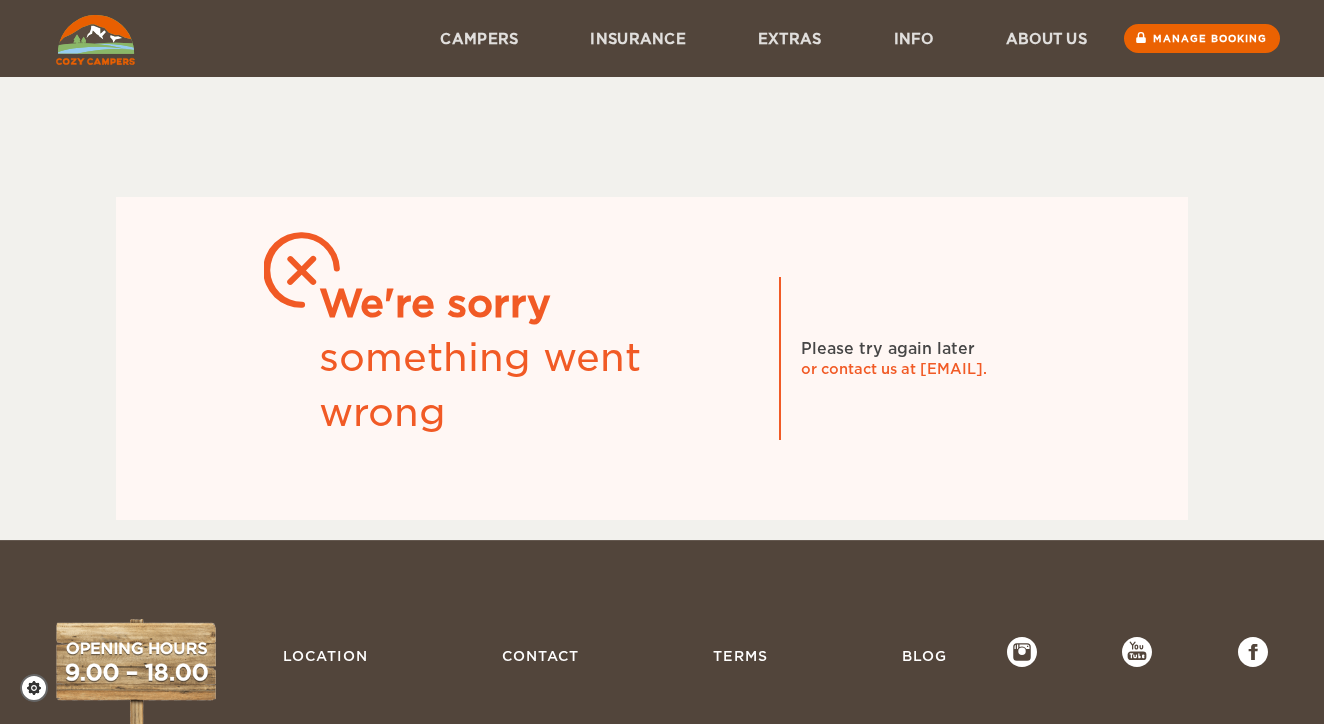 scroll, scrollTop: 0, scrollLeft: 0, axis: both 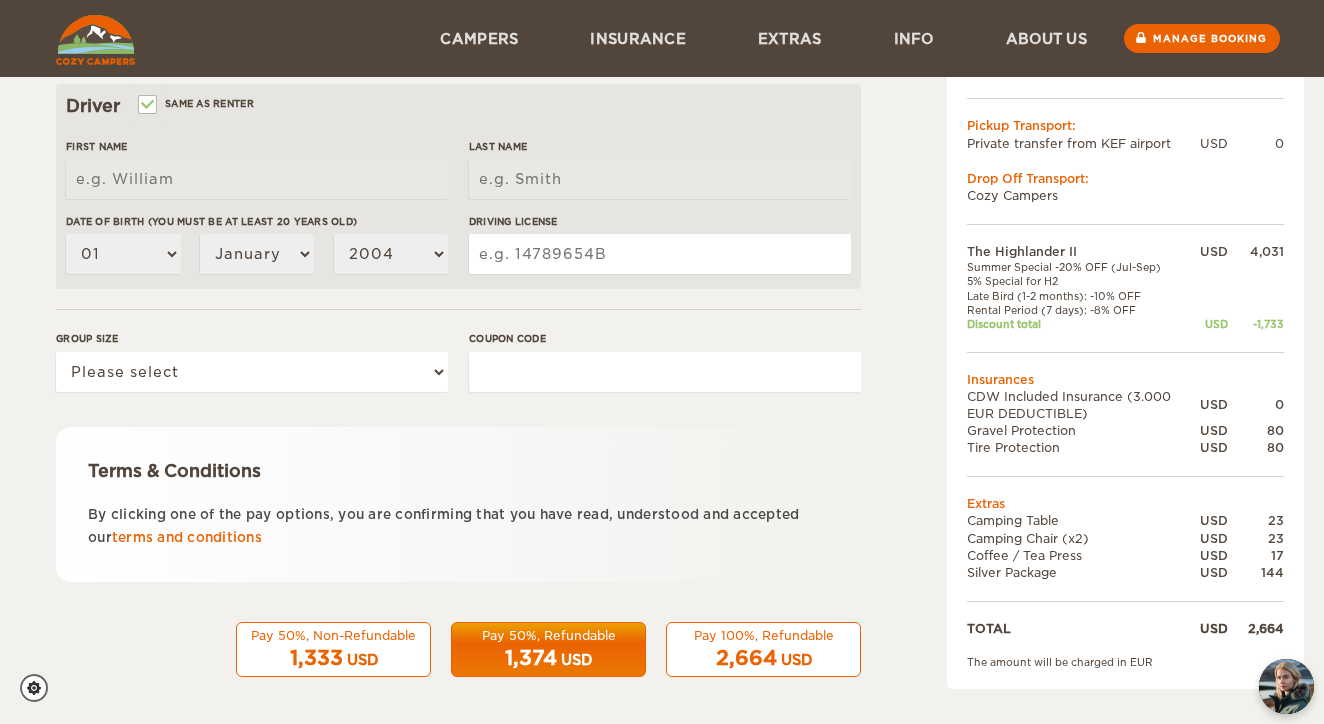 click on "Coupon code" at bounding box center (665, 372) 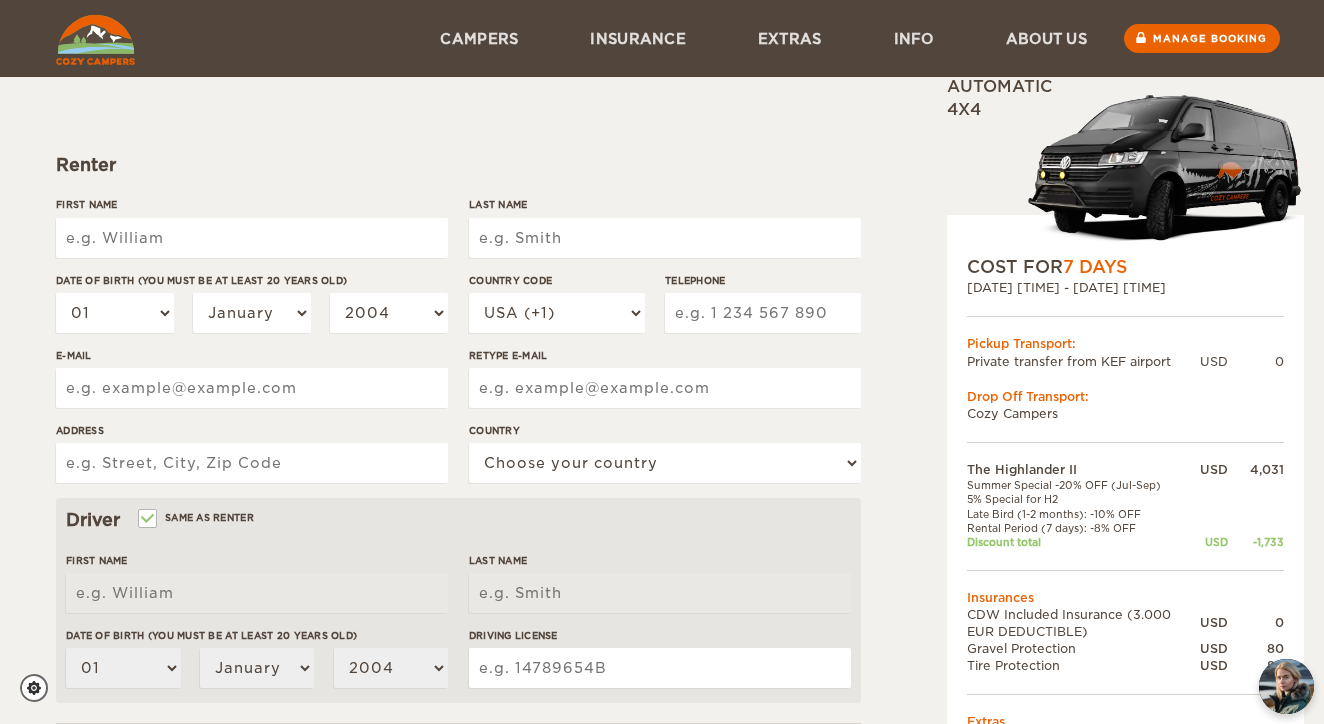 scroll, scrollTop: 100, scrollLeft: 0, axis: vertical 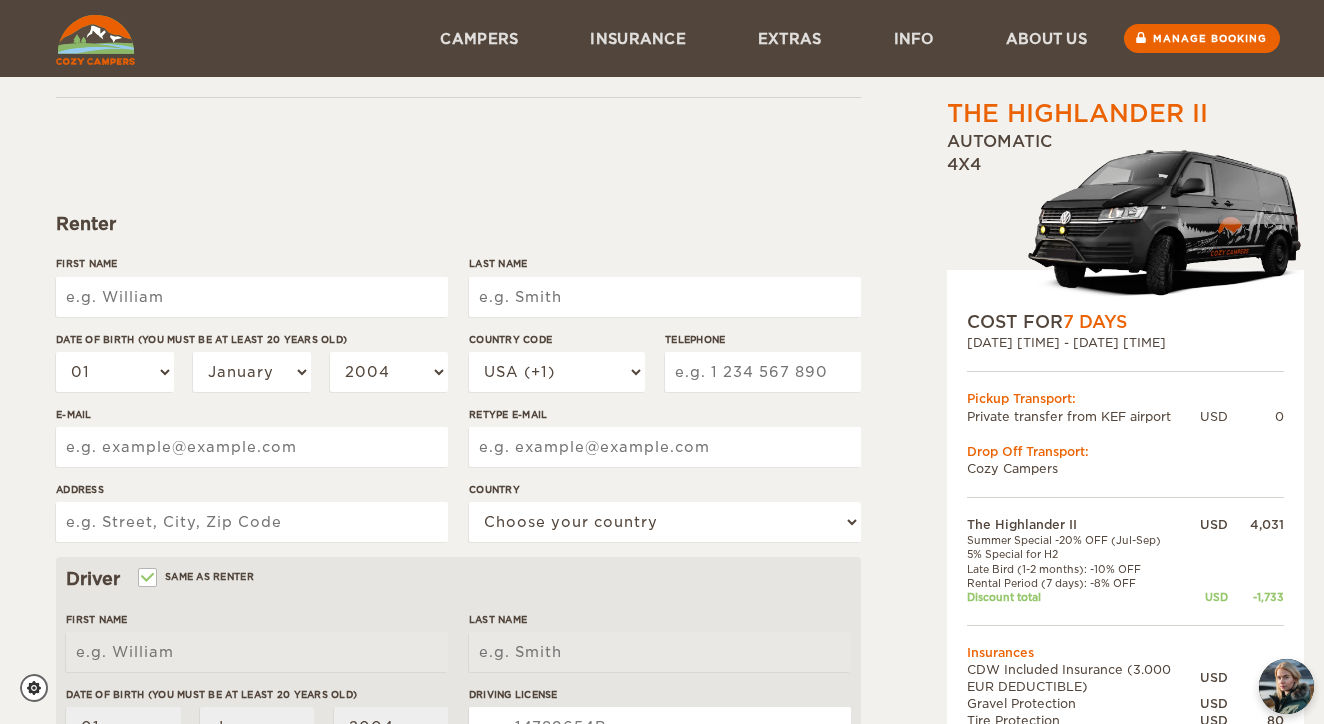 type on "EPICICELAND" 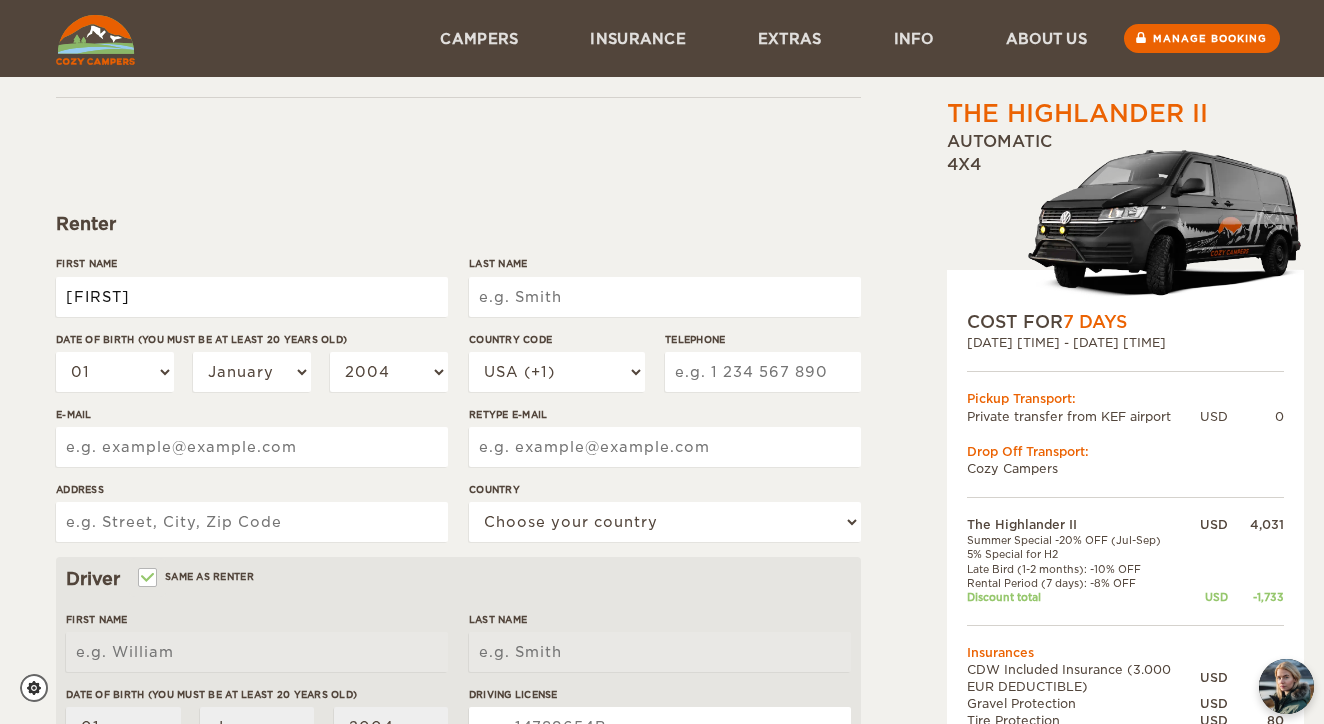 type on "[FIRST]" 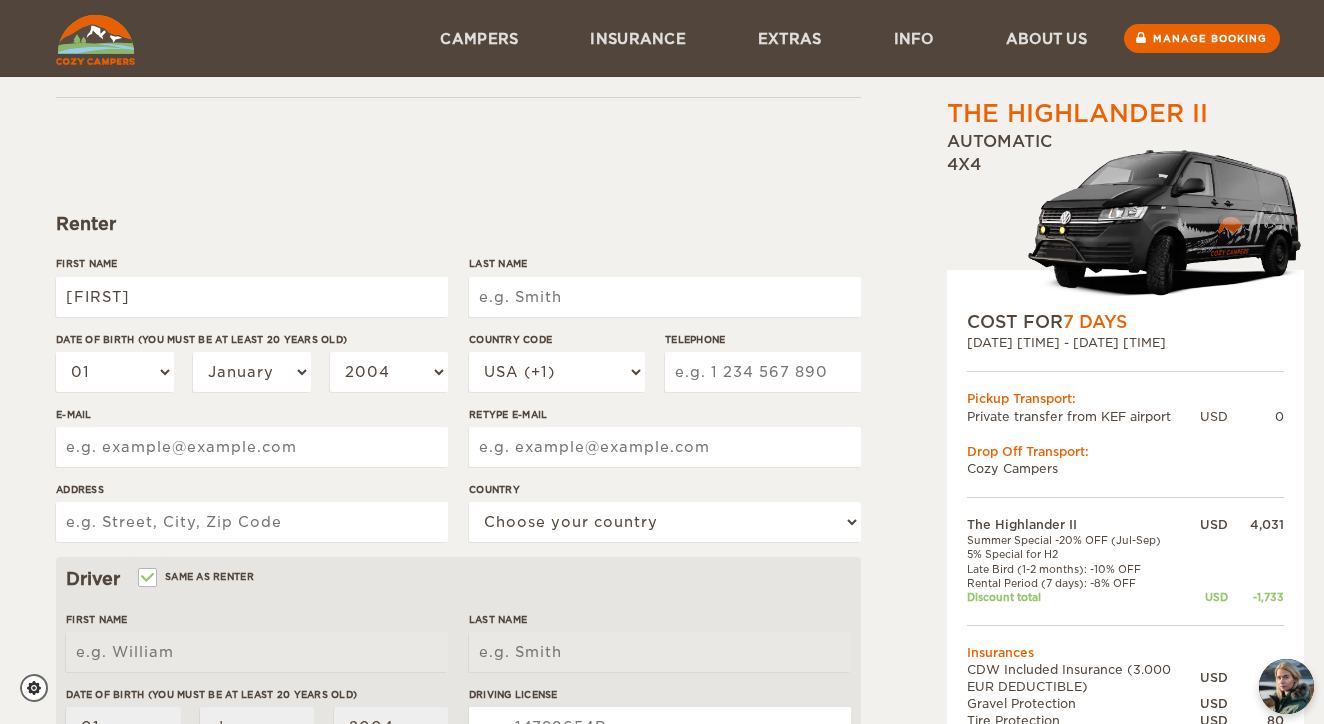 type on "[FIRST]" 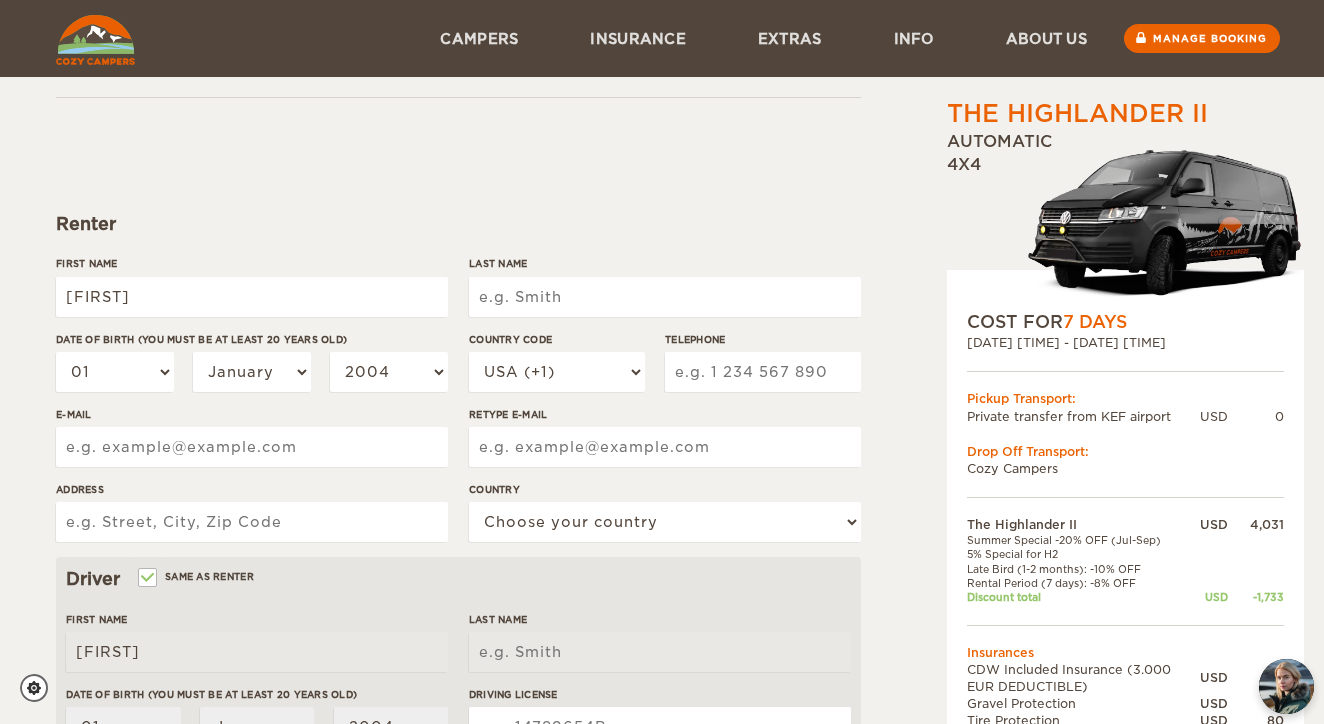 click on "Last Name" at bounding box center (665, 297) 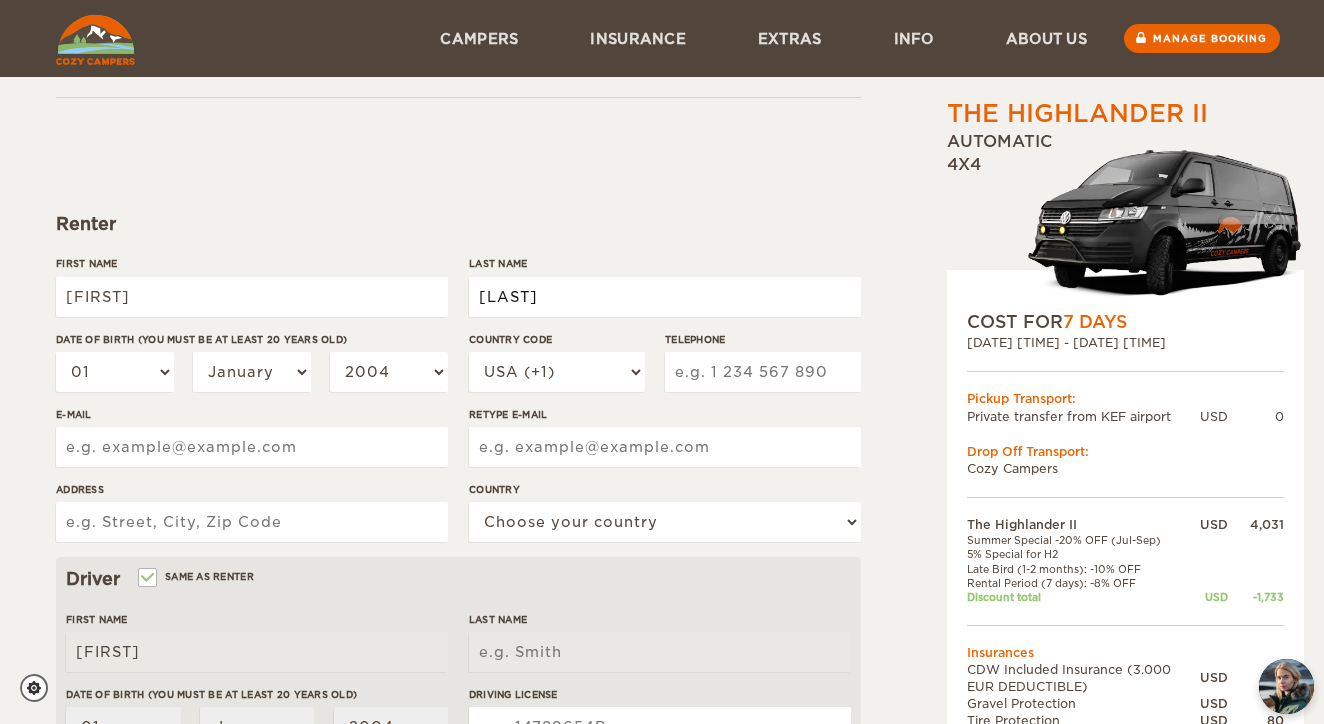 type on "Selby" 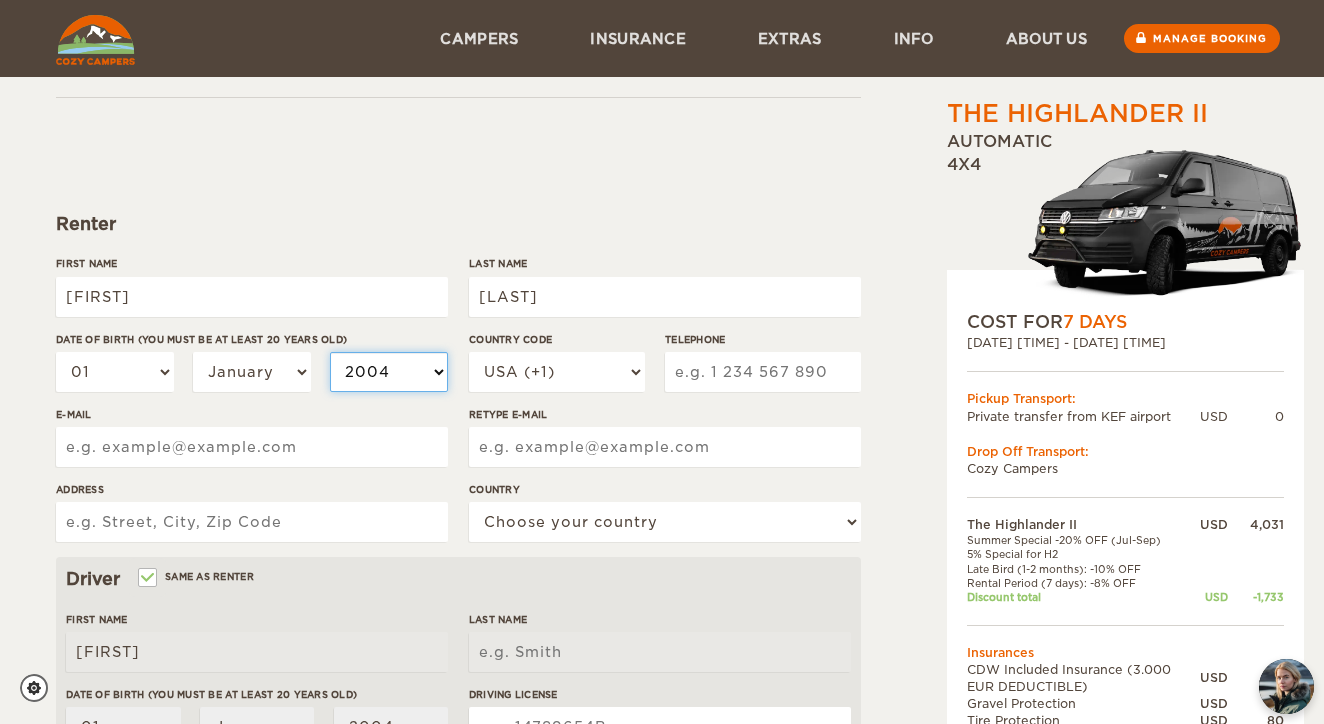 type on "Selby" 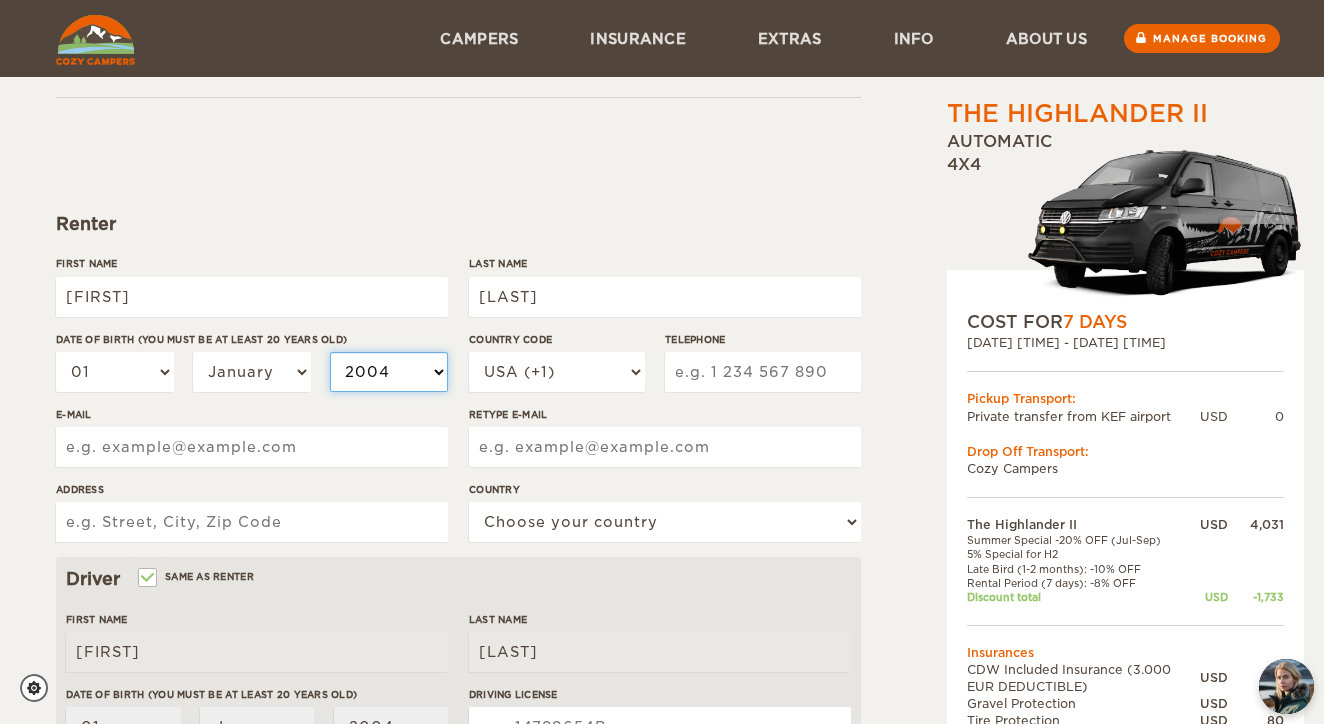 select on "2001" 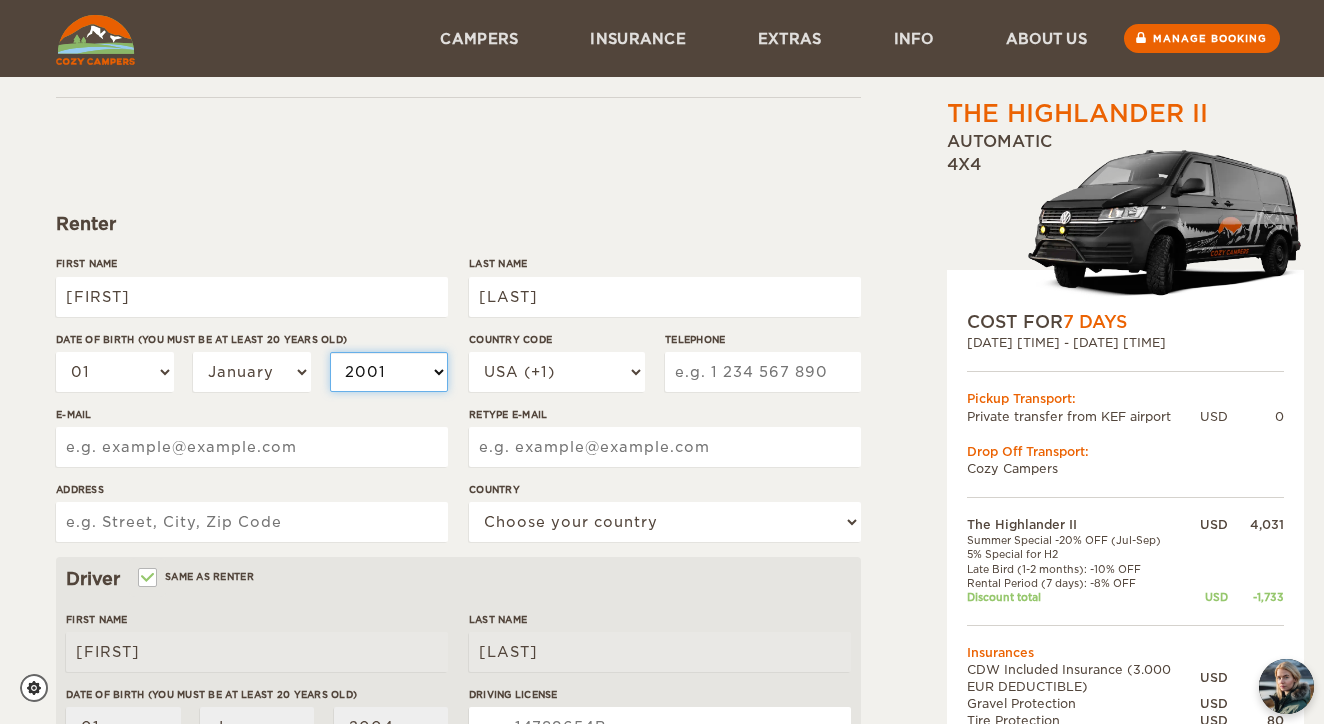 select on "2001" 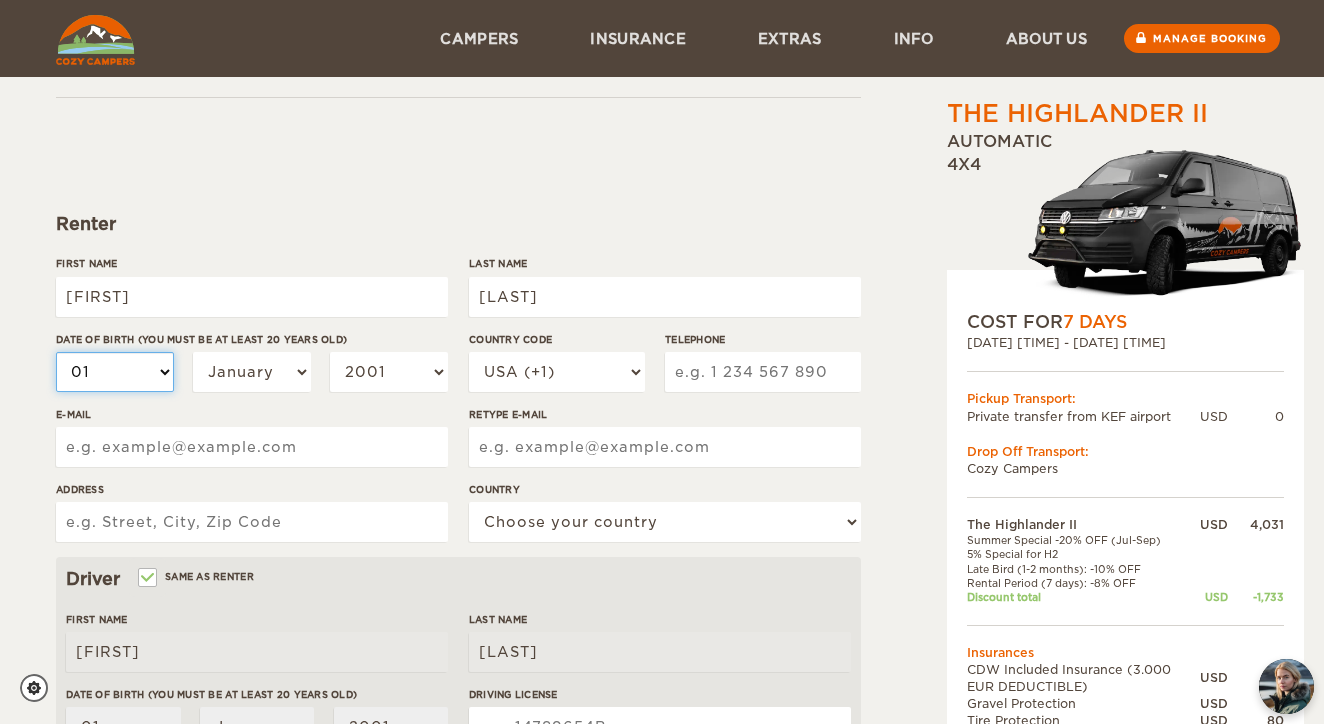 select on "04" 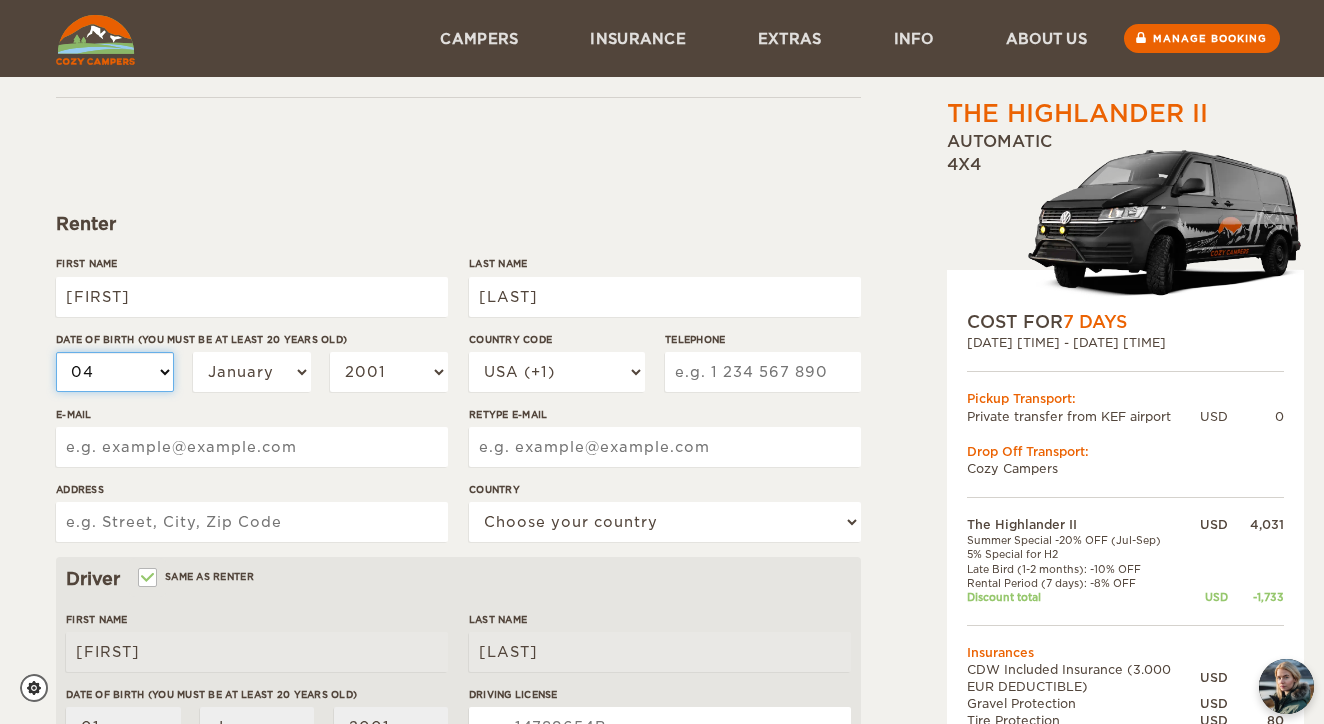 select on "04" 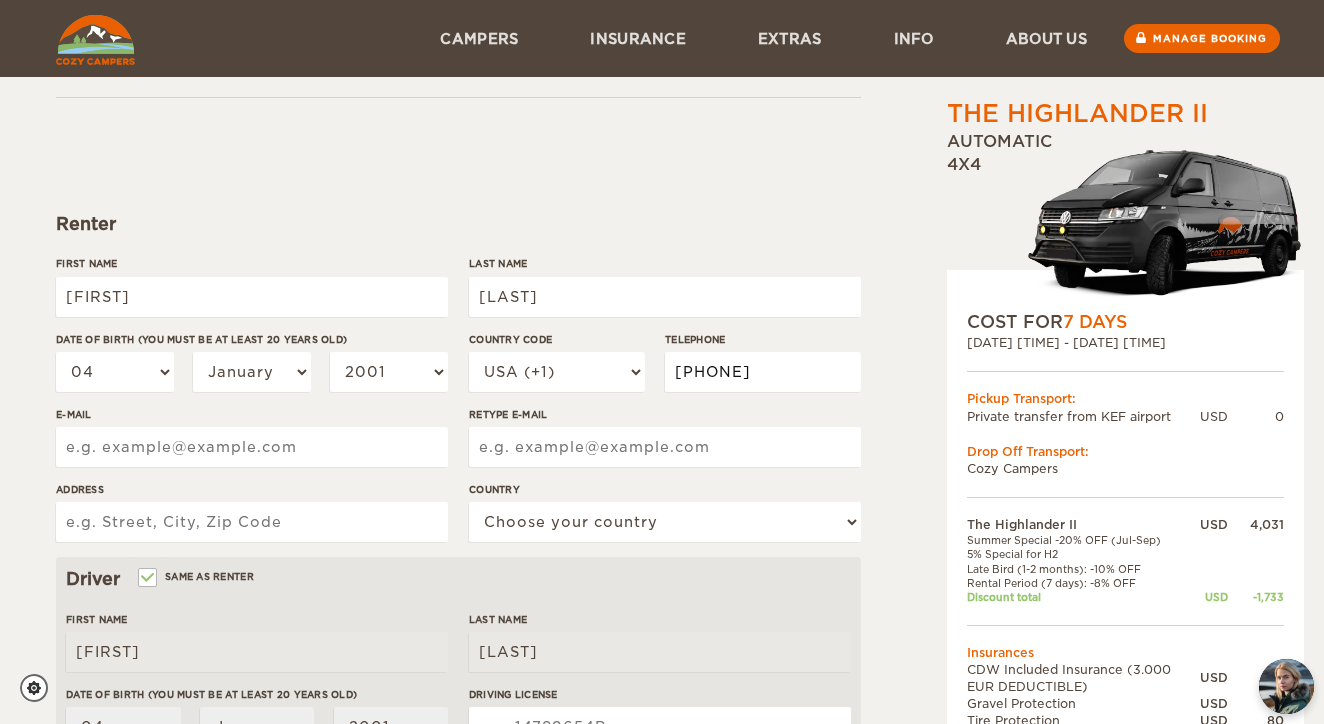 type on "8652283765" 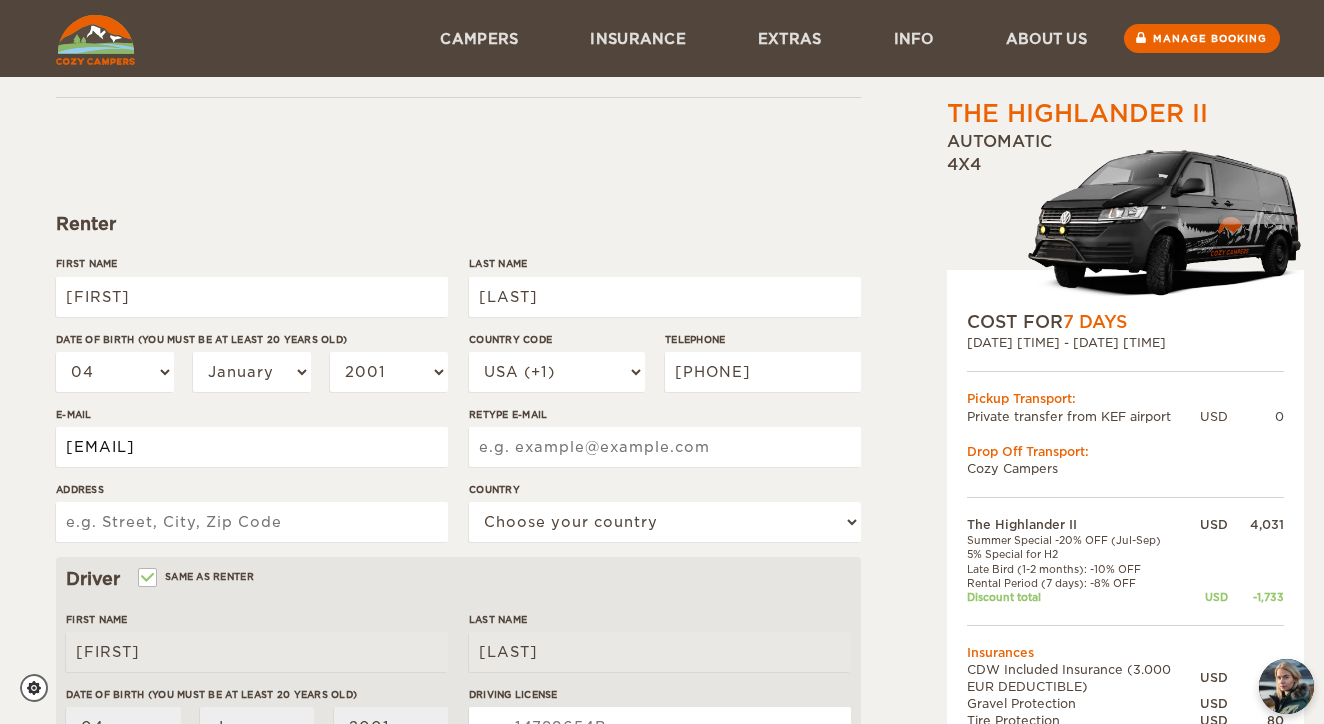 type on "pheobemselby@gmail.com" 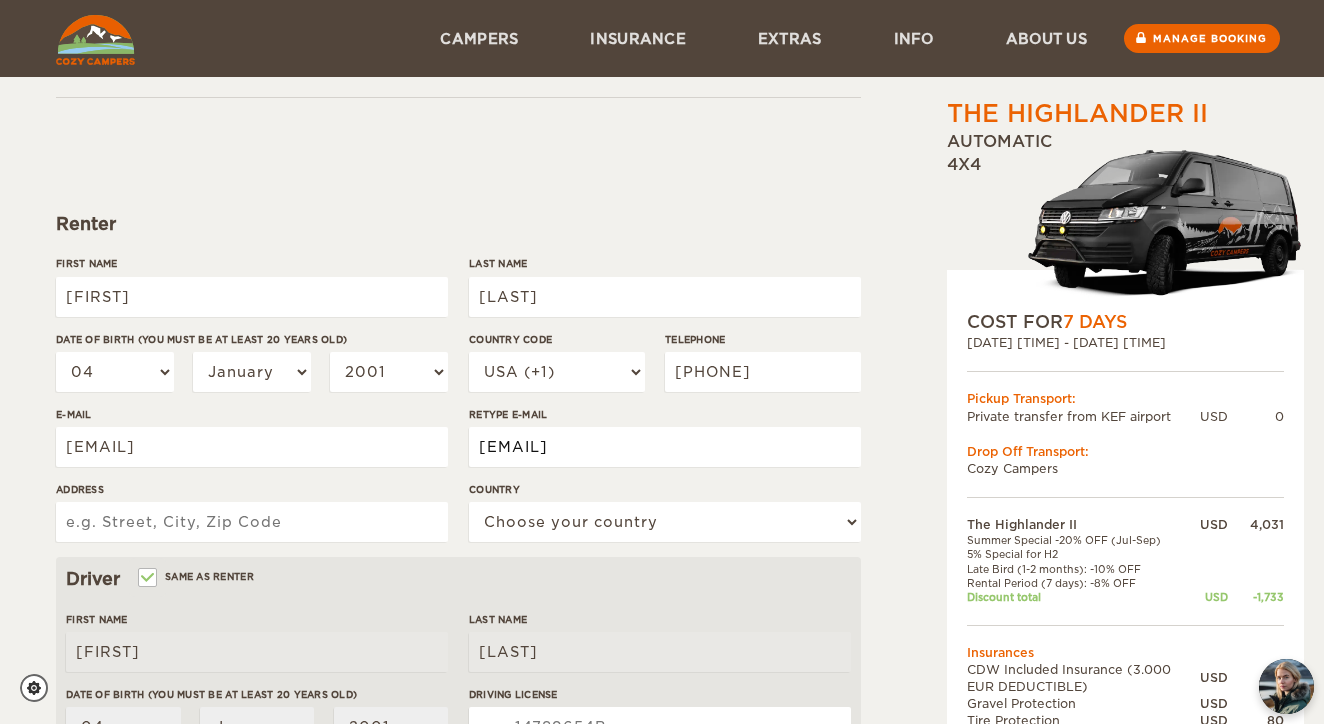 type on "pheobemselby@gmail.com" 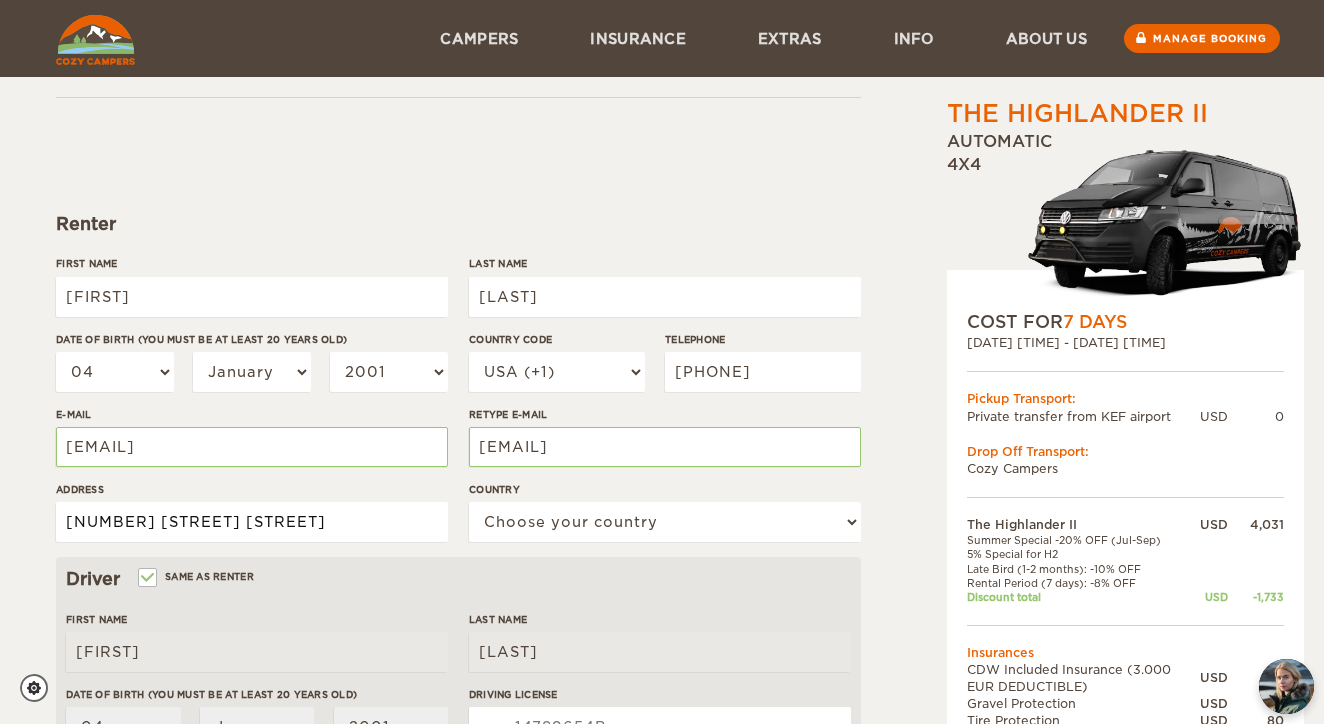 type on "1413 como st" 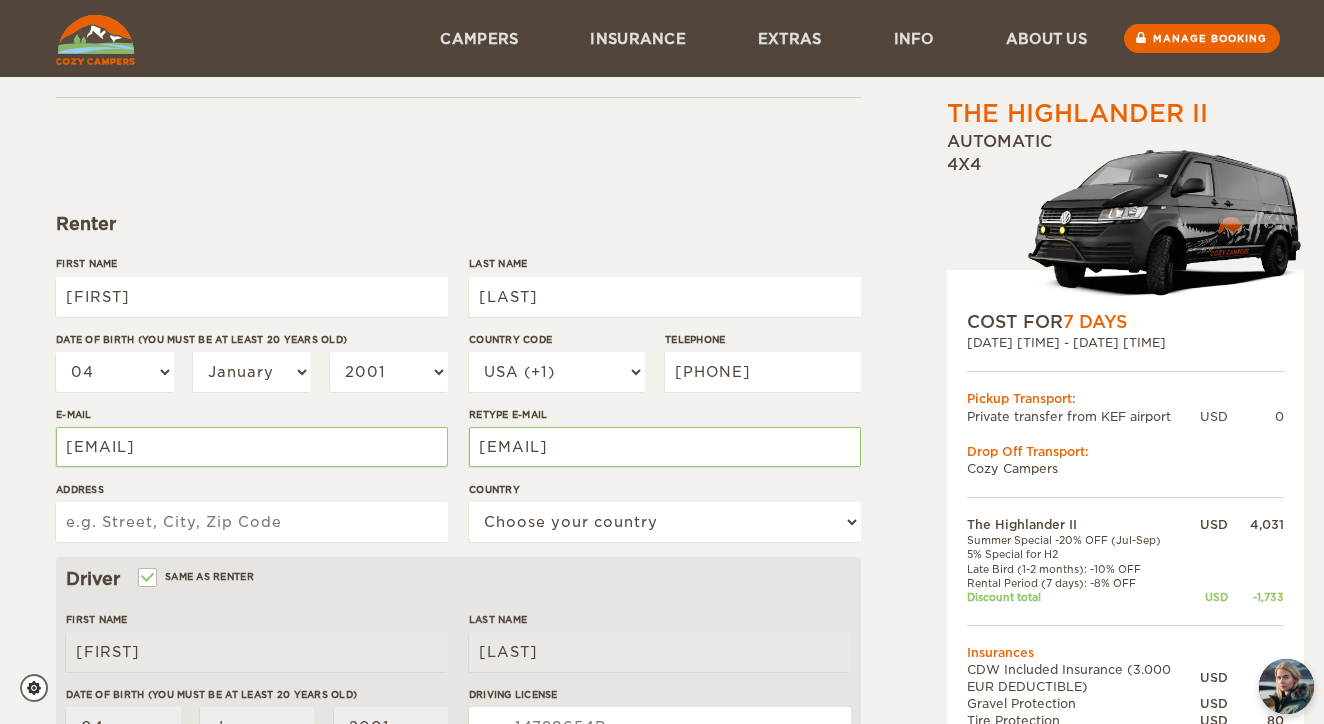 type on "1413 Como St" 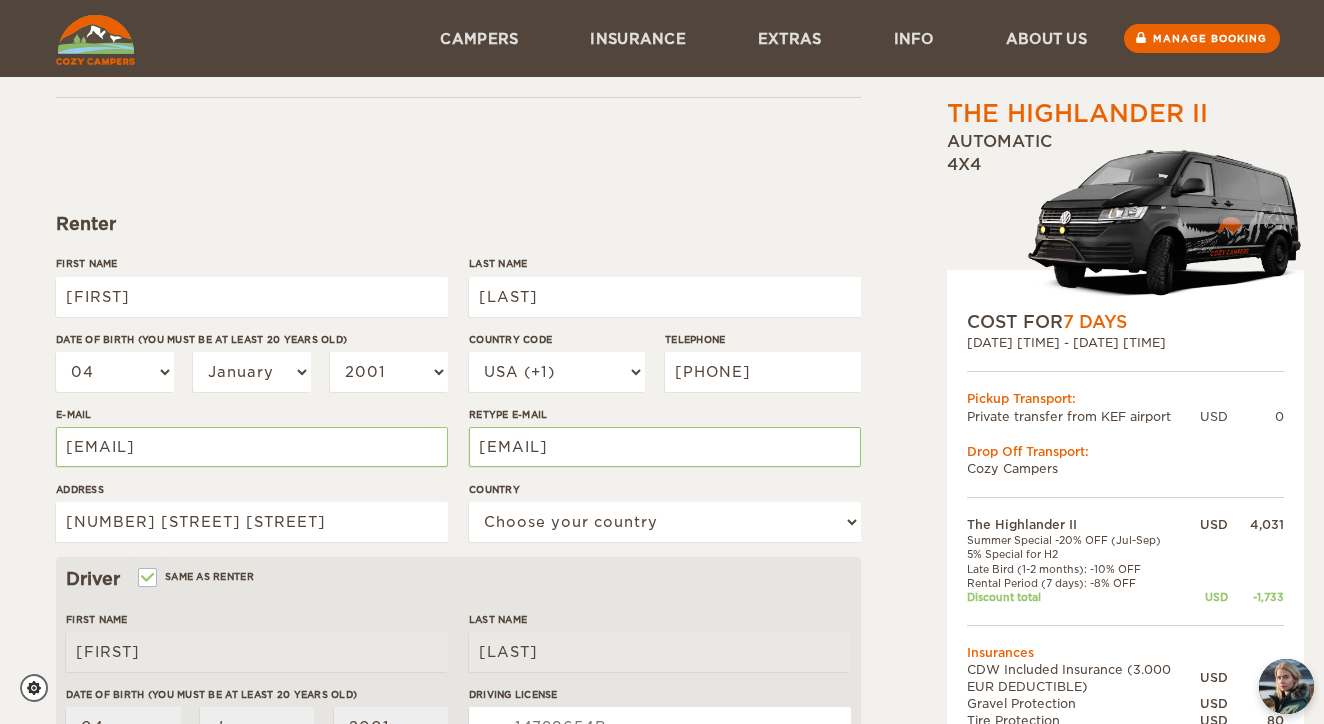 select on "222" 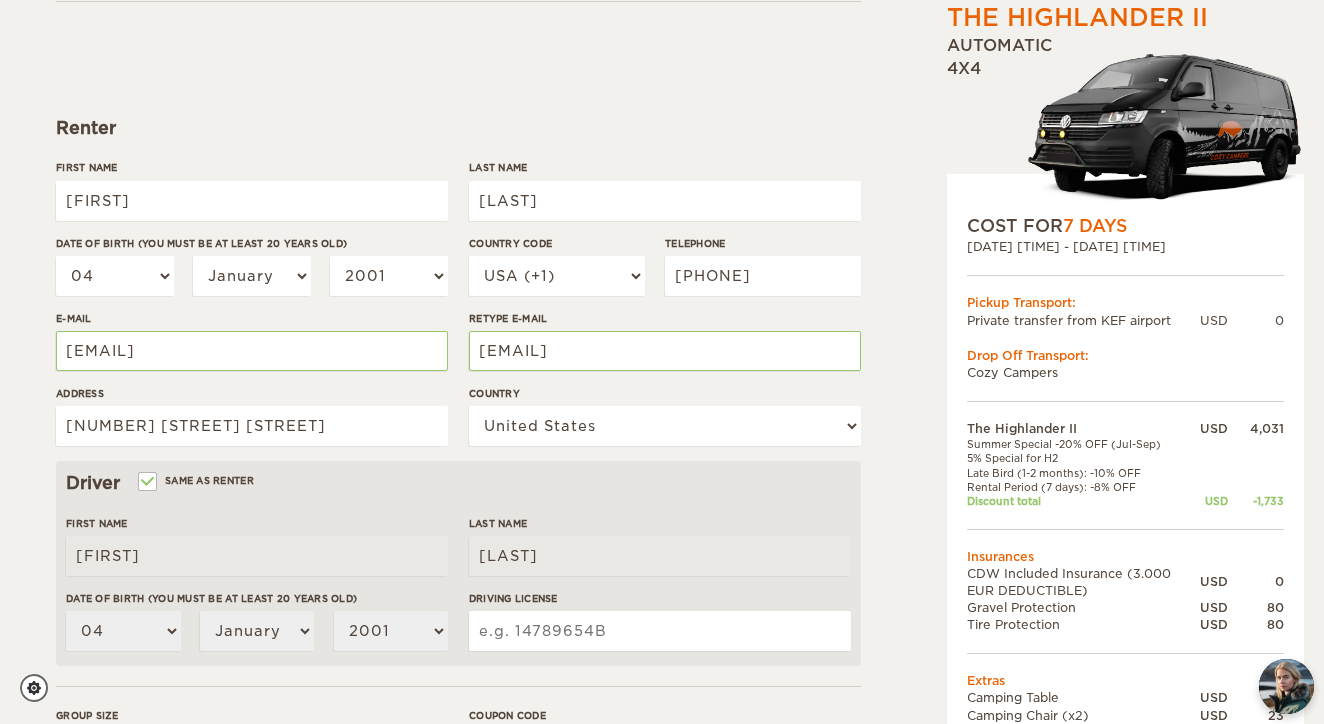 scroll, scrollTop: 227, scrollLeft: 0, axis: vertical 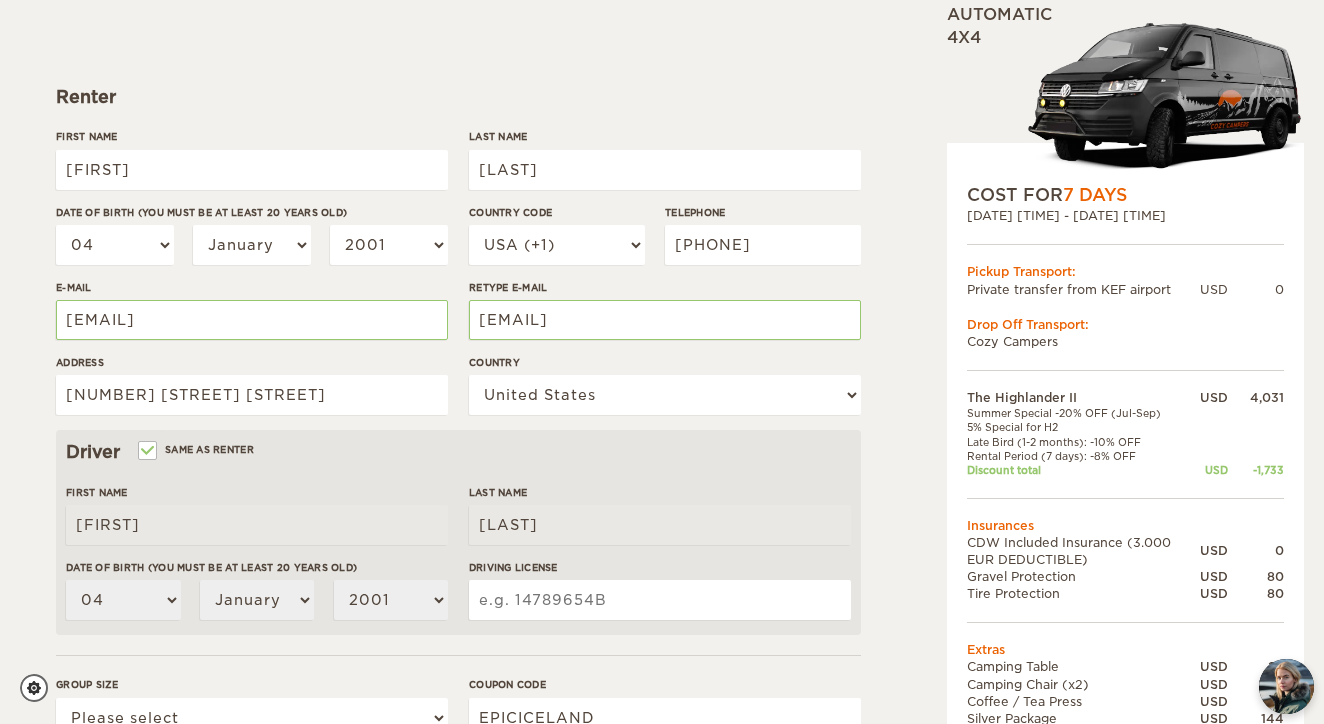 click on "Same as renter" at bounding box center (197, 449) 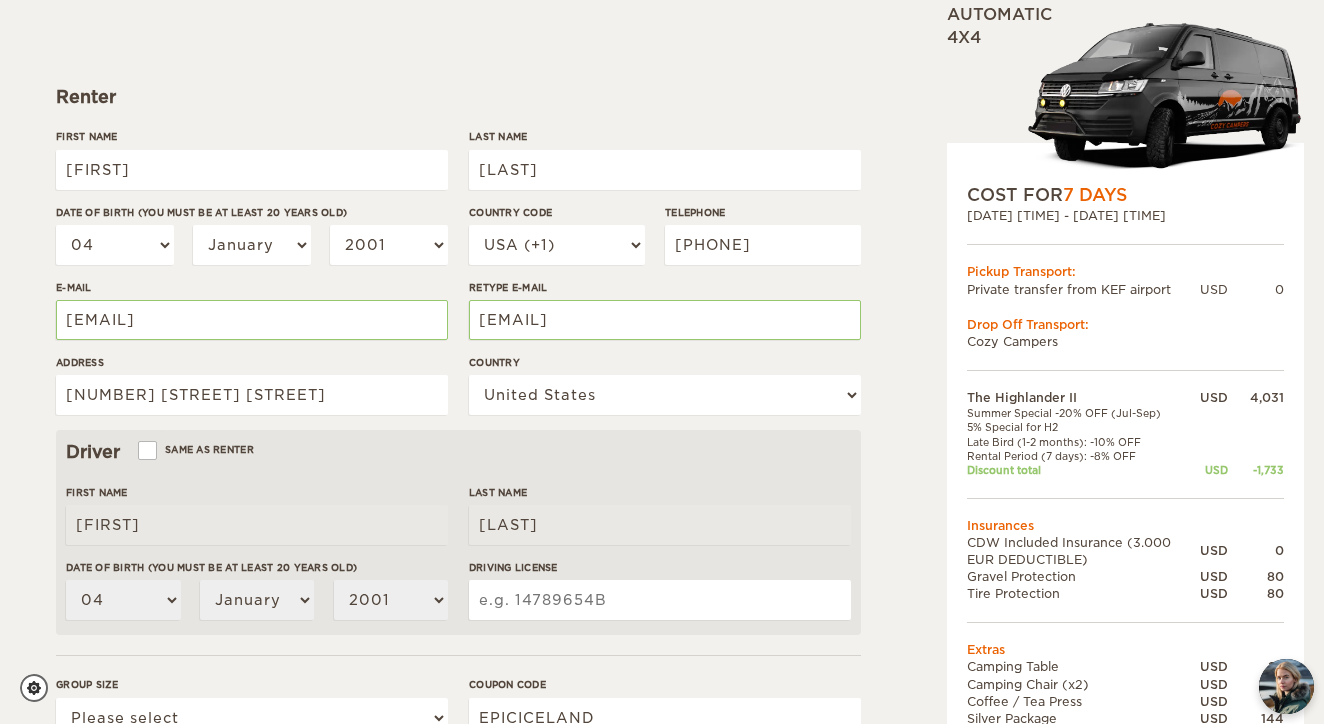 type 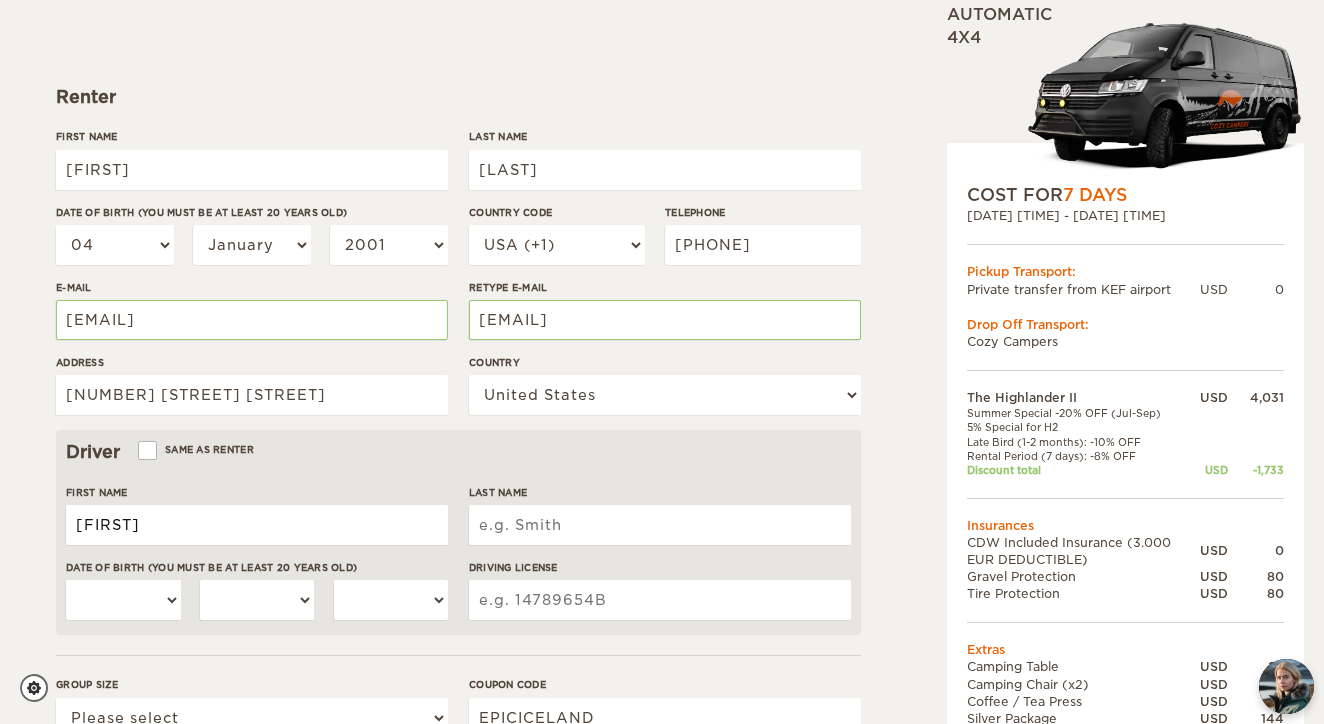 type on "Tyler" 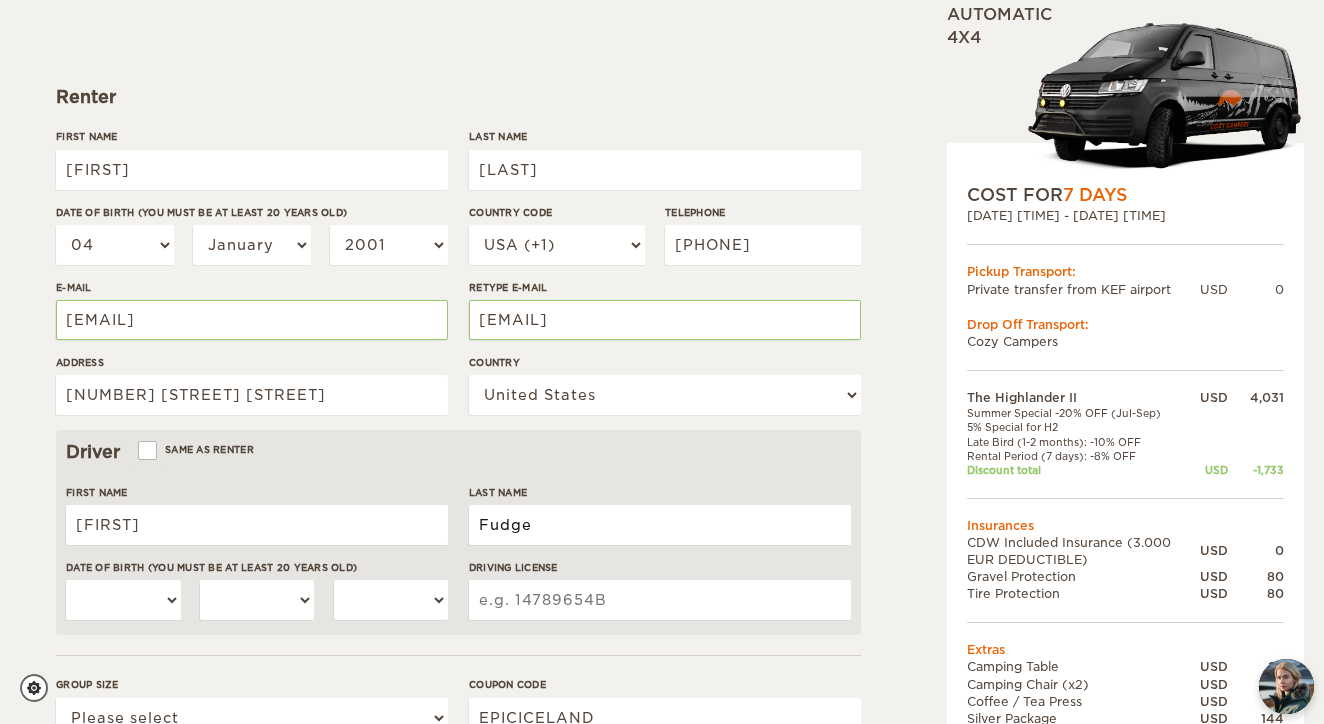 type on "Fudge" 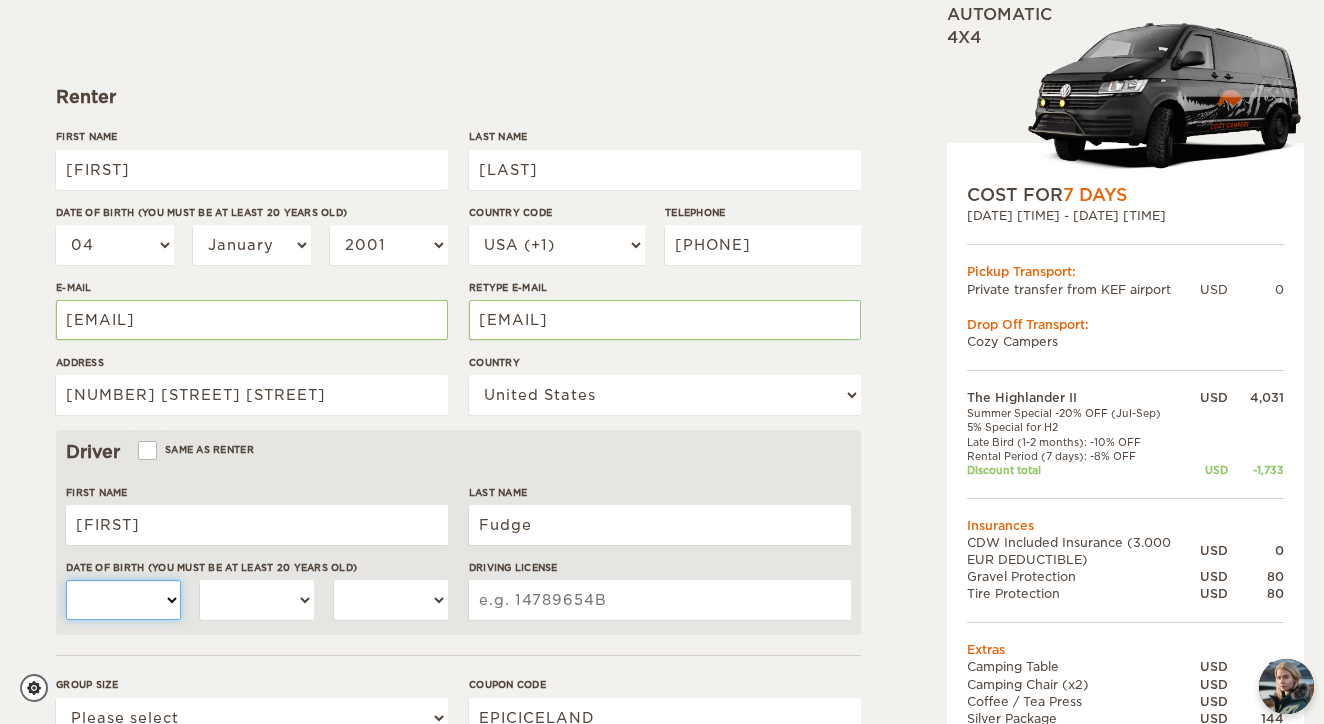 select on "06" 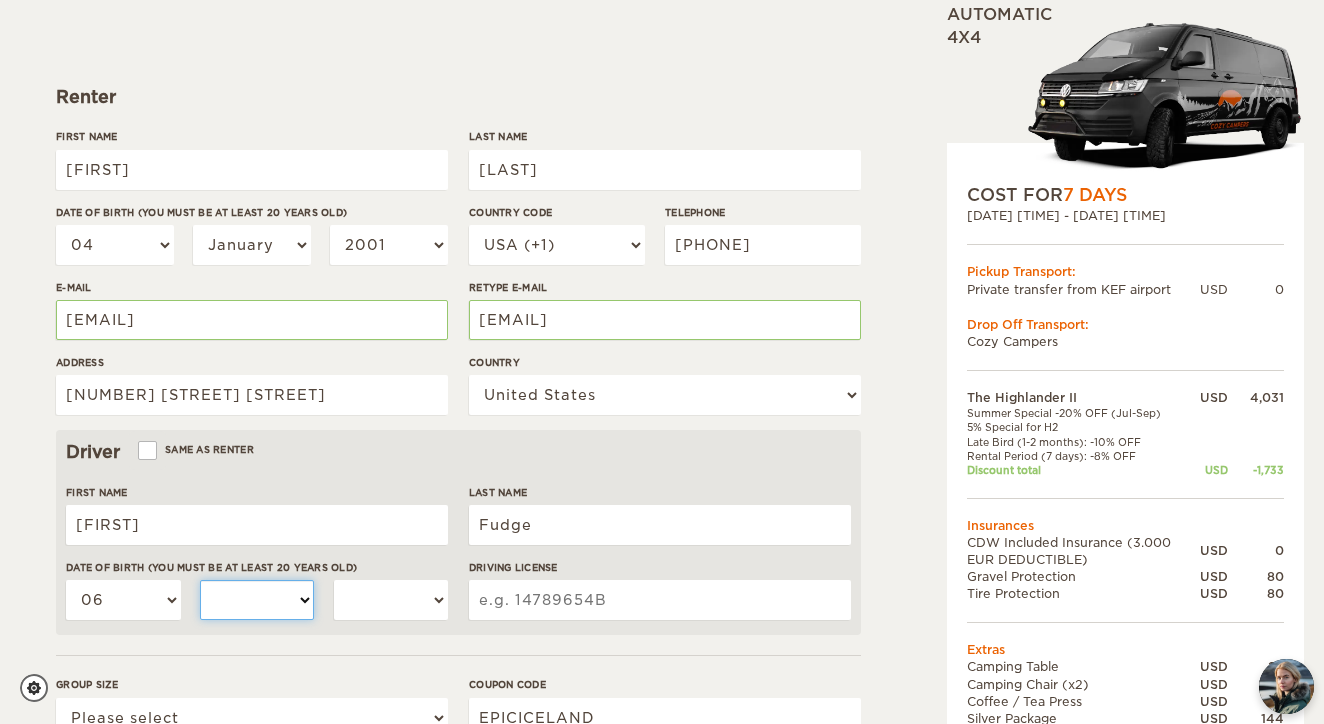 select on "08" 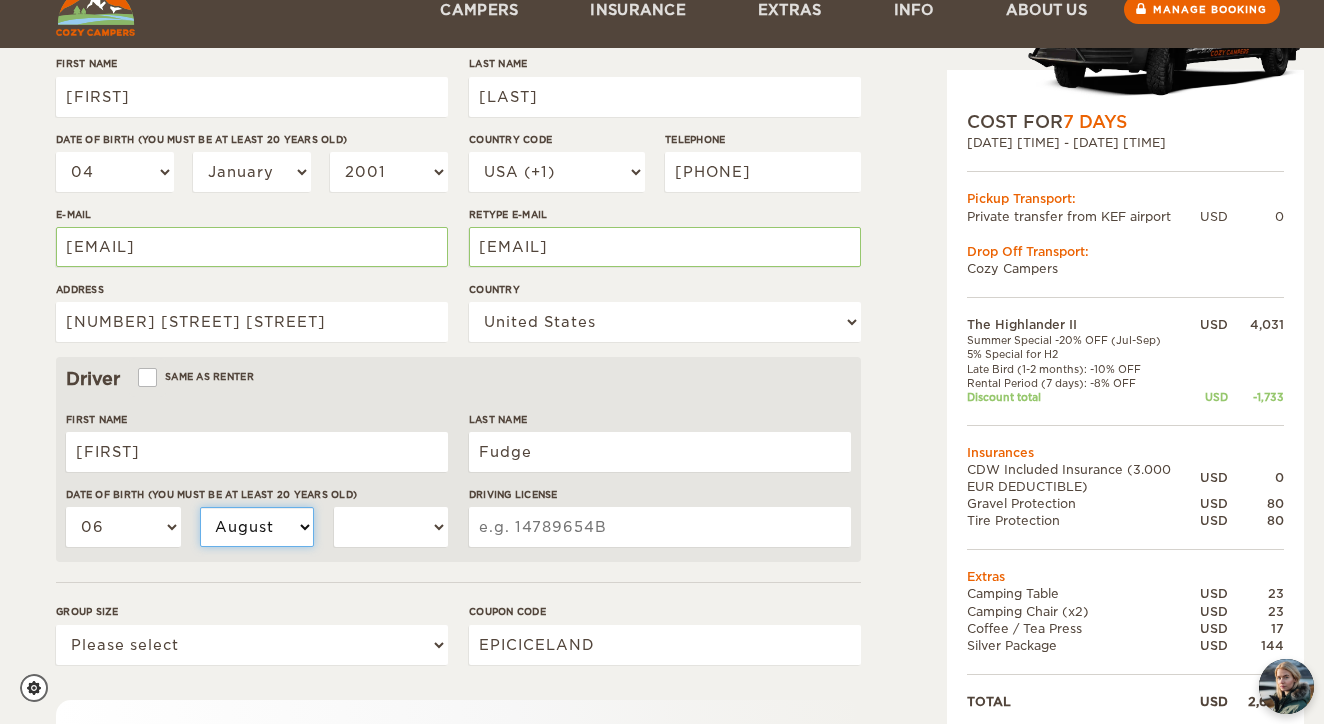 scroll, scrollTop: 349, scrollLeft: 0, axis: vertical 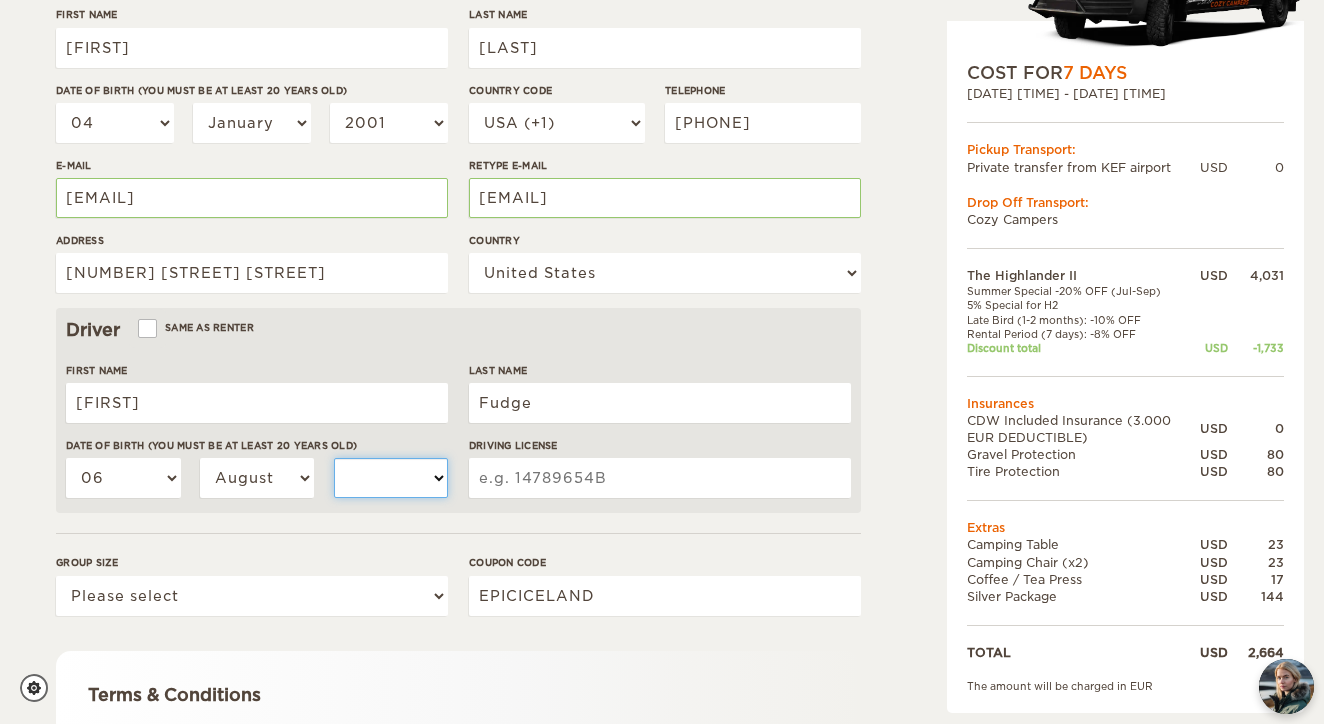 select on "1996" 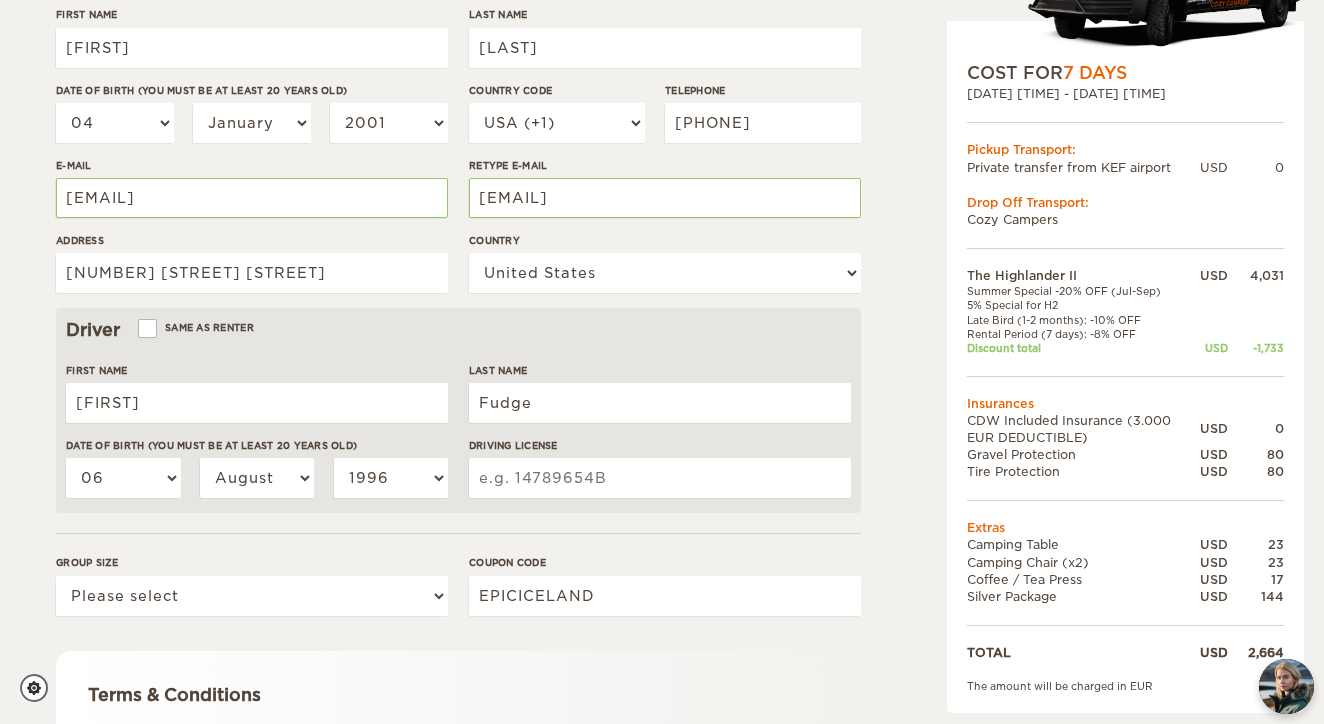 click on "Driving License" at bounding box center [660, 478] 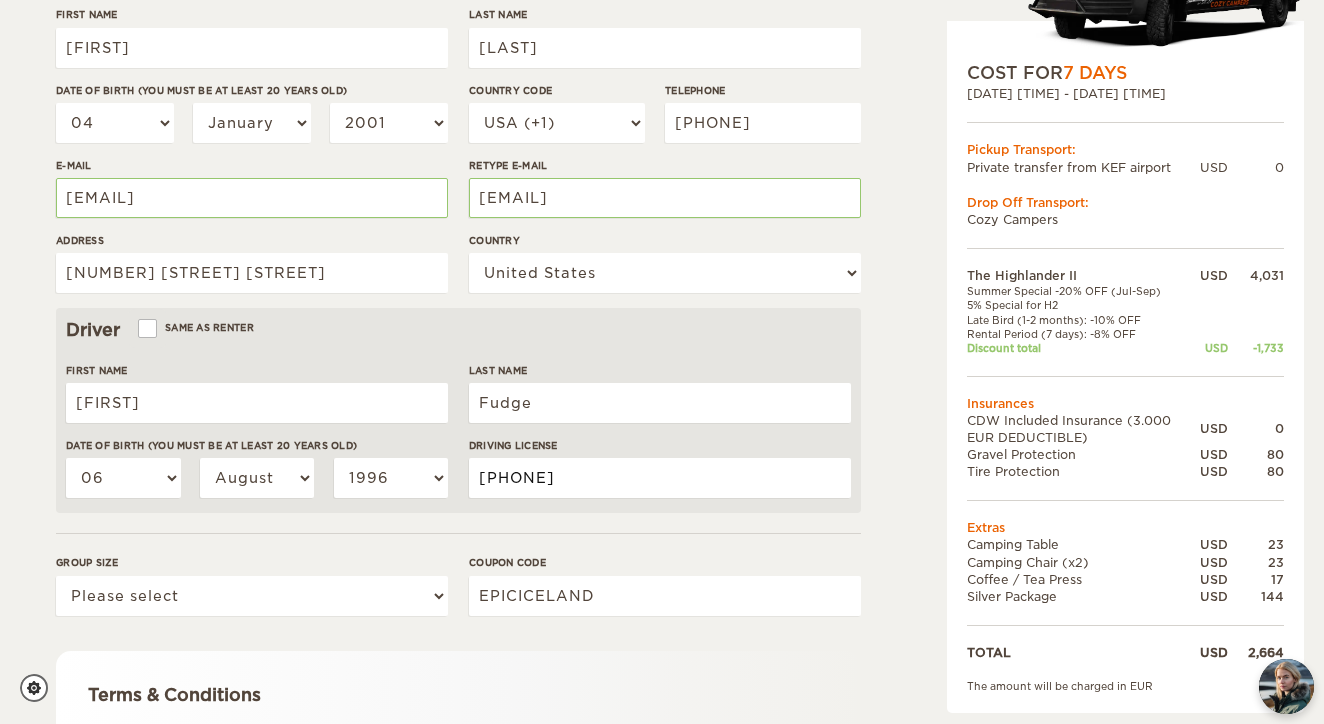 type on "242709293" 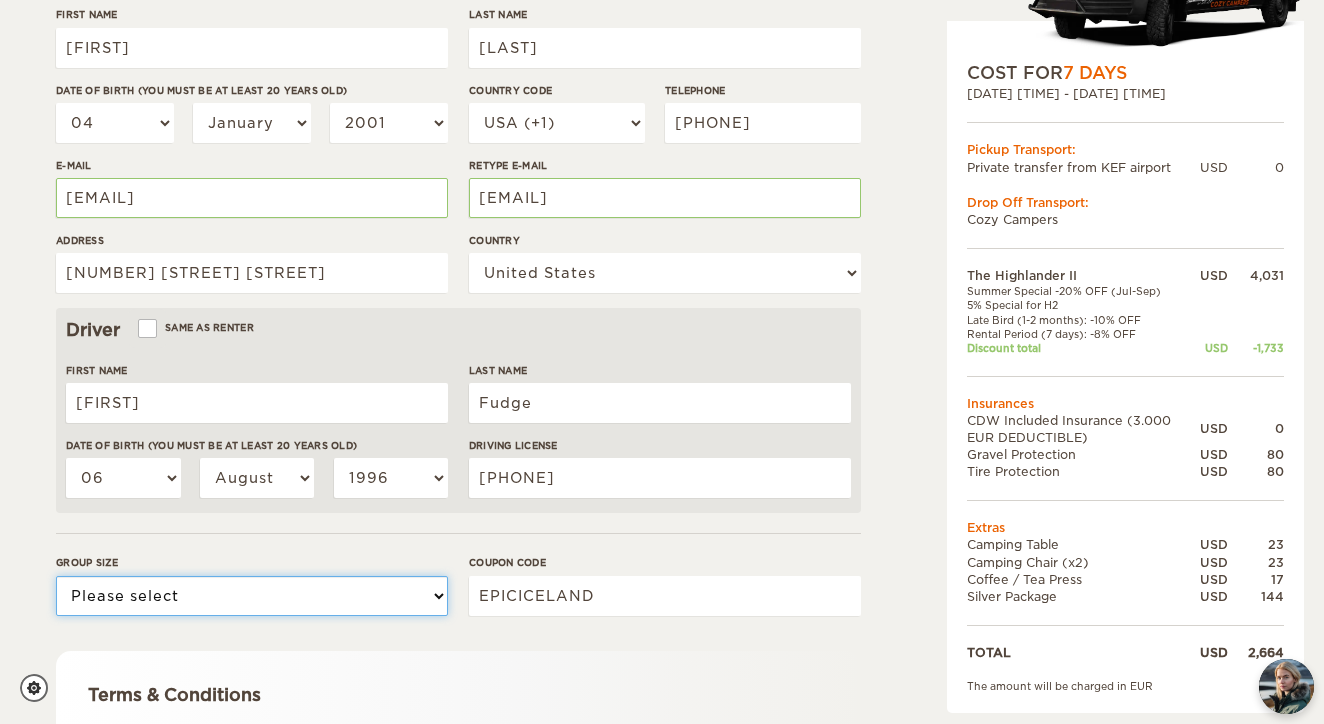 select on "2" 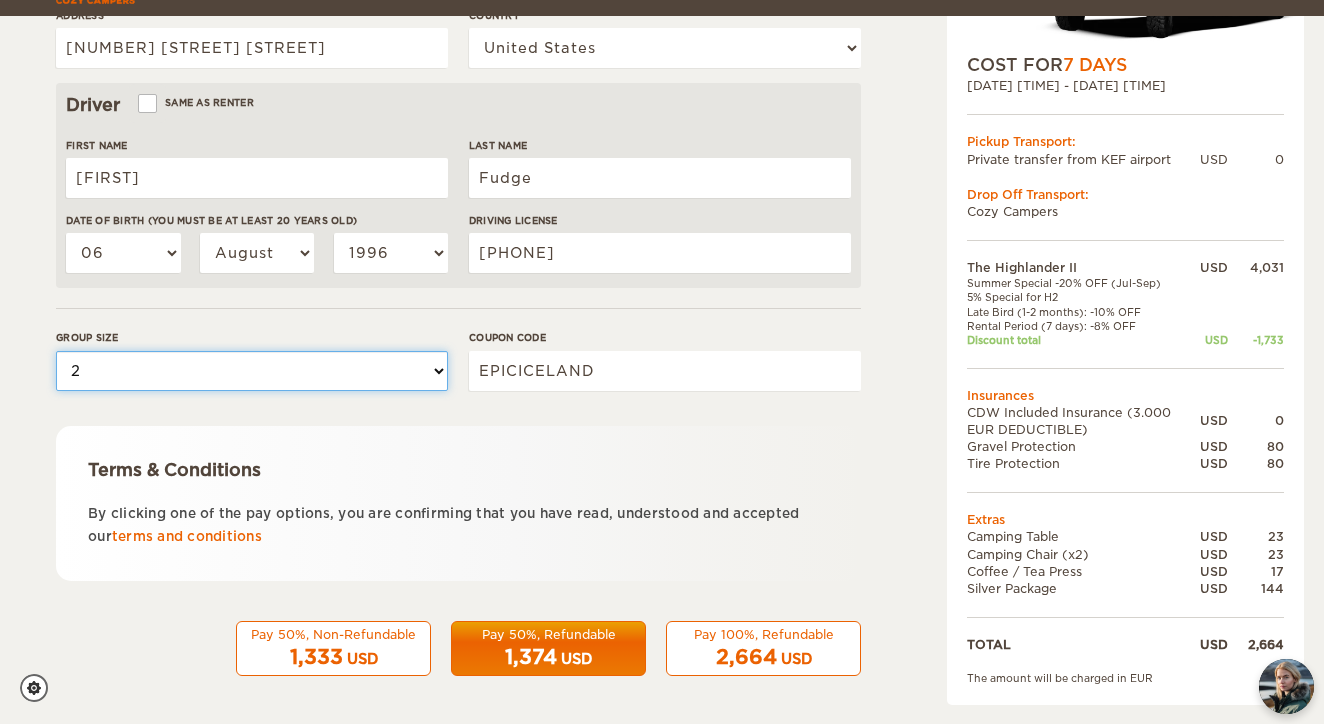 scroll, scrollTop: 573, scrollLeft: 0, axis: vertical 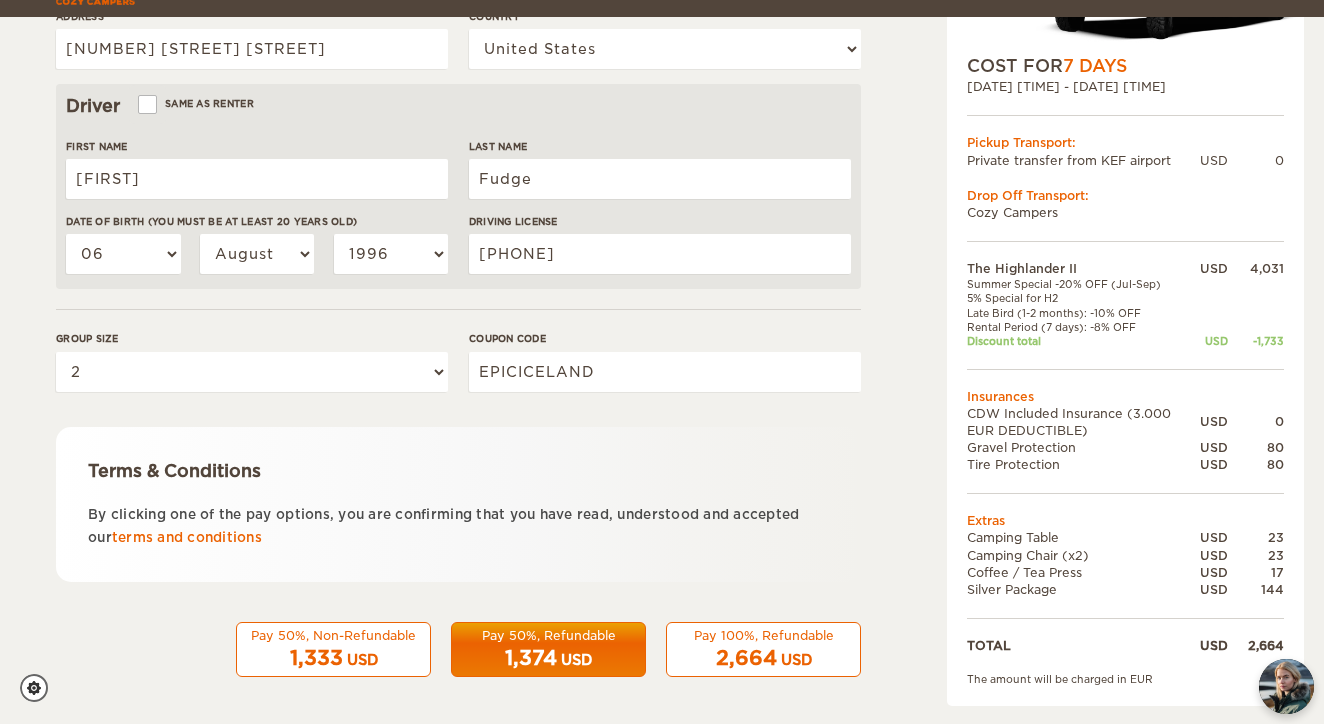 click on "Pay 100%, Refundable" at bounding box center (763, 635) 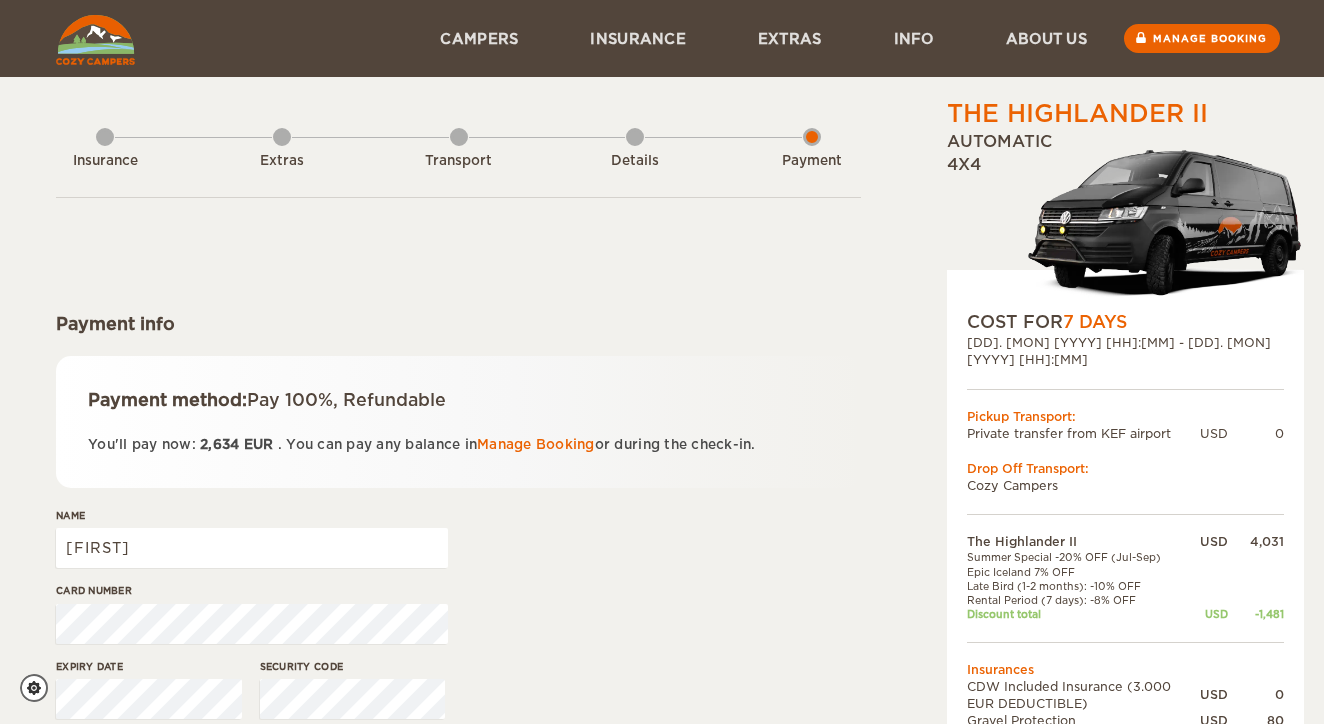 scroll, scrollTop: 0, scrollLeft: 0, axis: both 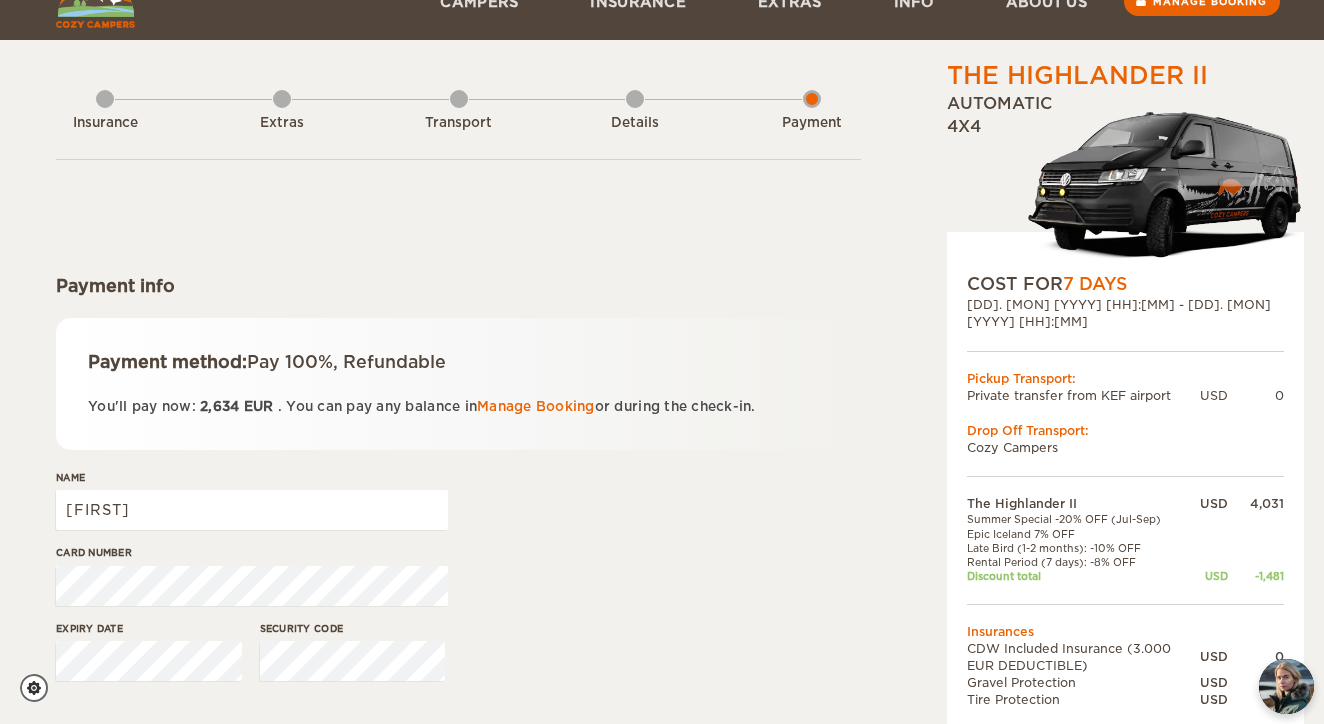 click on "EUR" at bounding box center (259, 406) 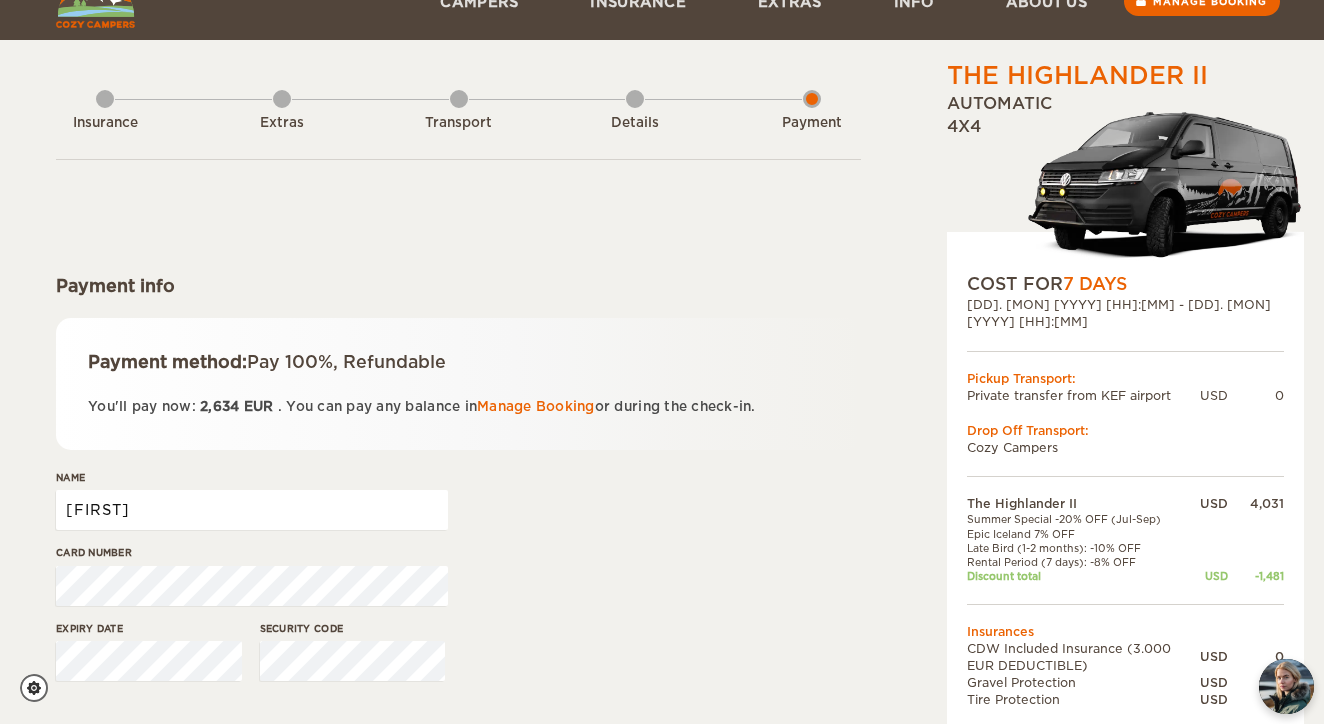 click on "[FIRST]" at bounding box center (252, 510) 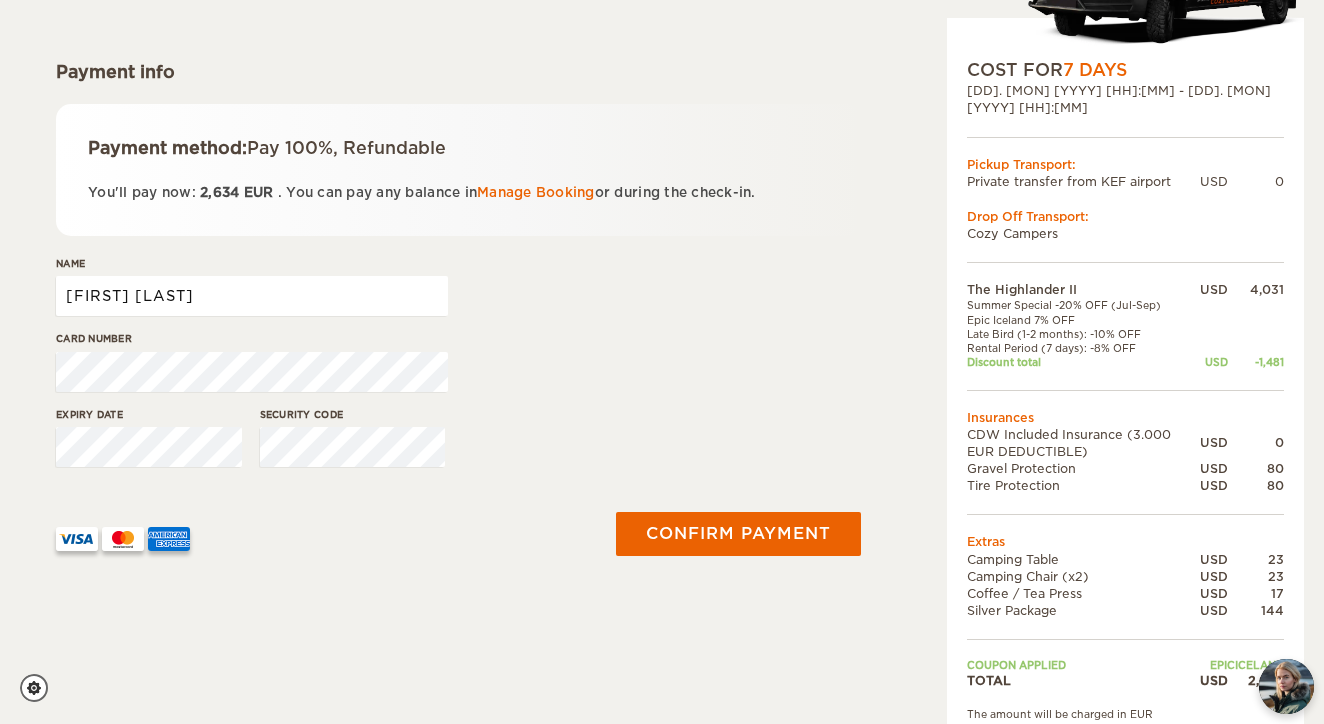 scroll, scrollTop: 253, scrollLeft: 0, axis: vertical 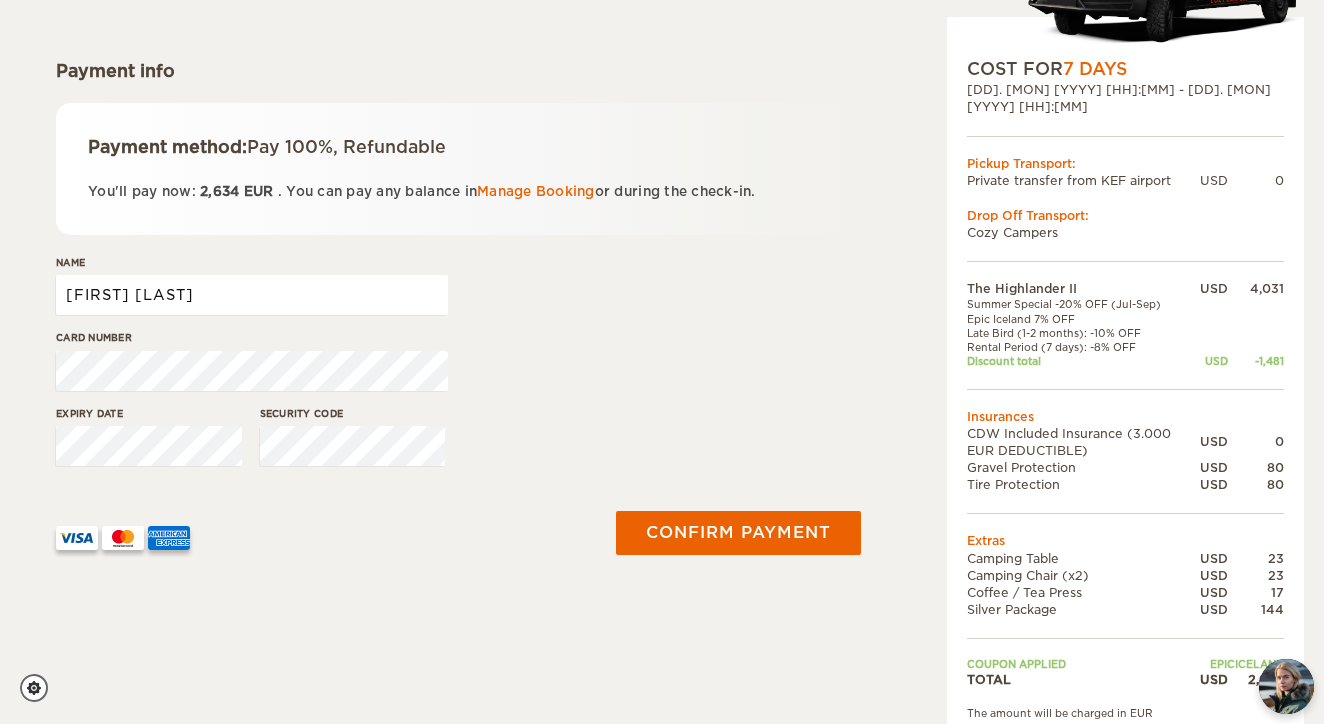 type on "[FIRST] [LAST]" 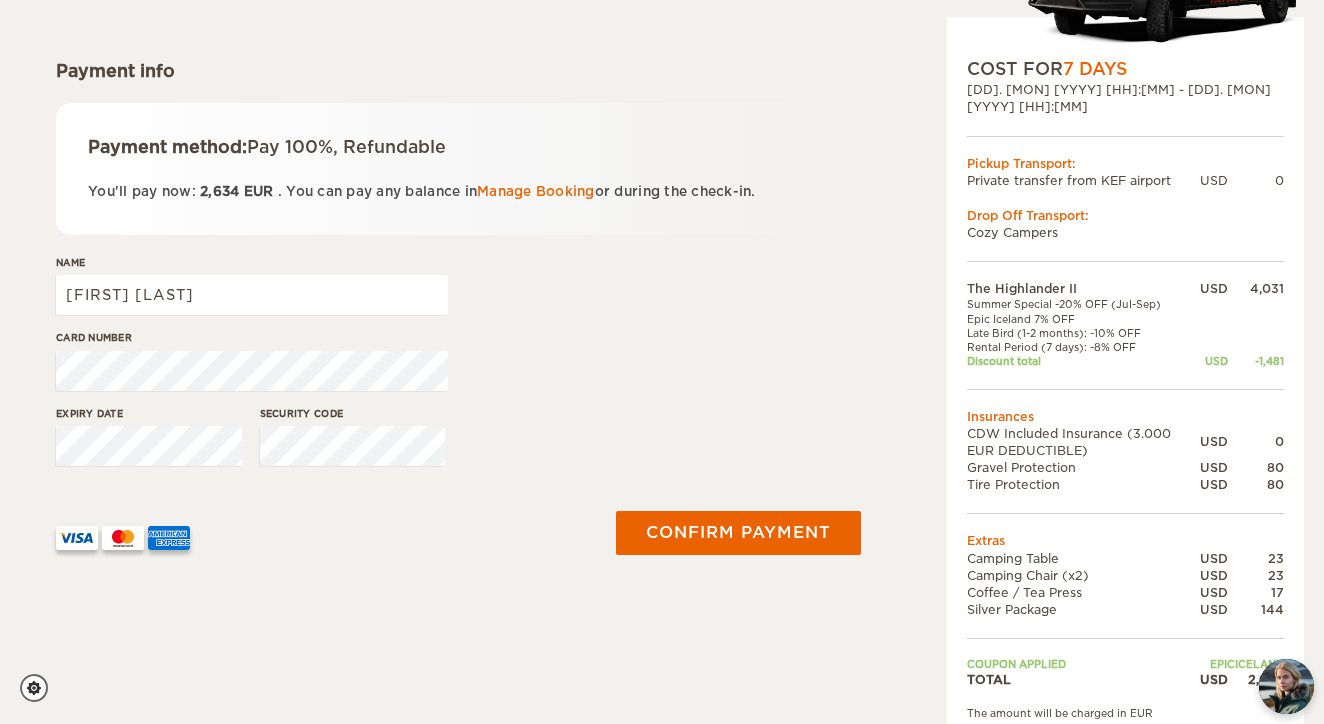 click at bounding box center (320, 530) 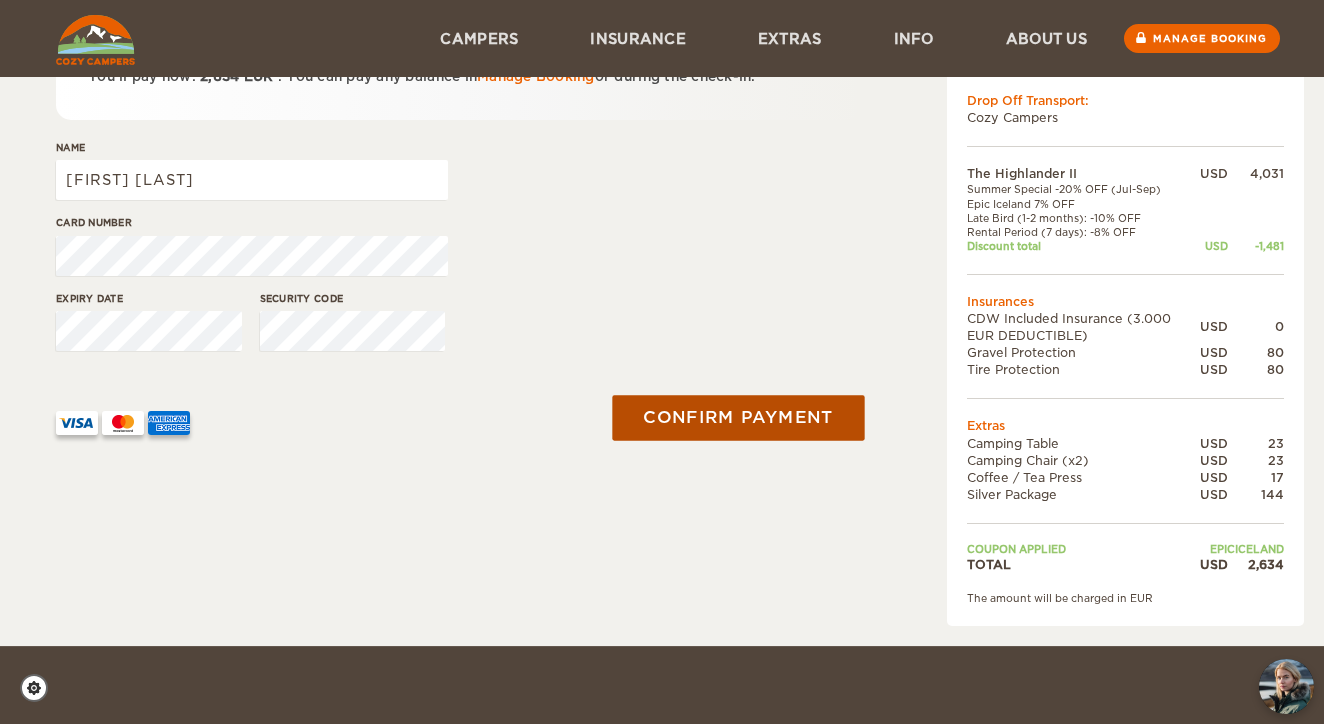 scroll, scrollTop: 366, scrollLeft: 0, axis: vertical 